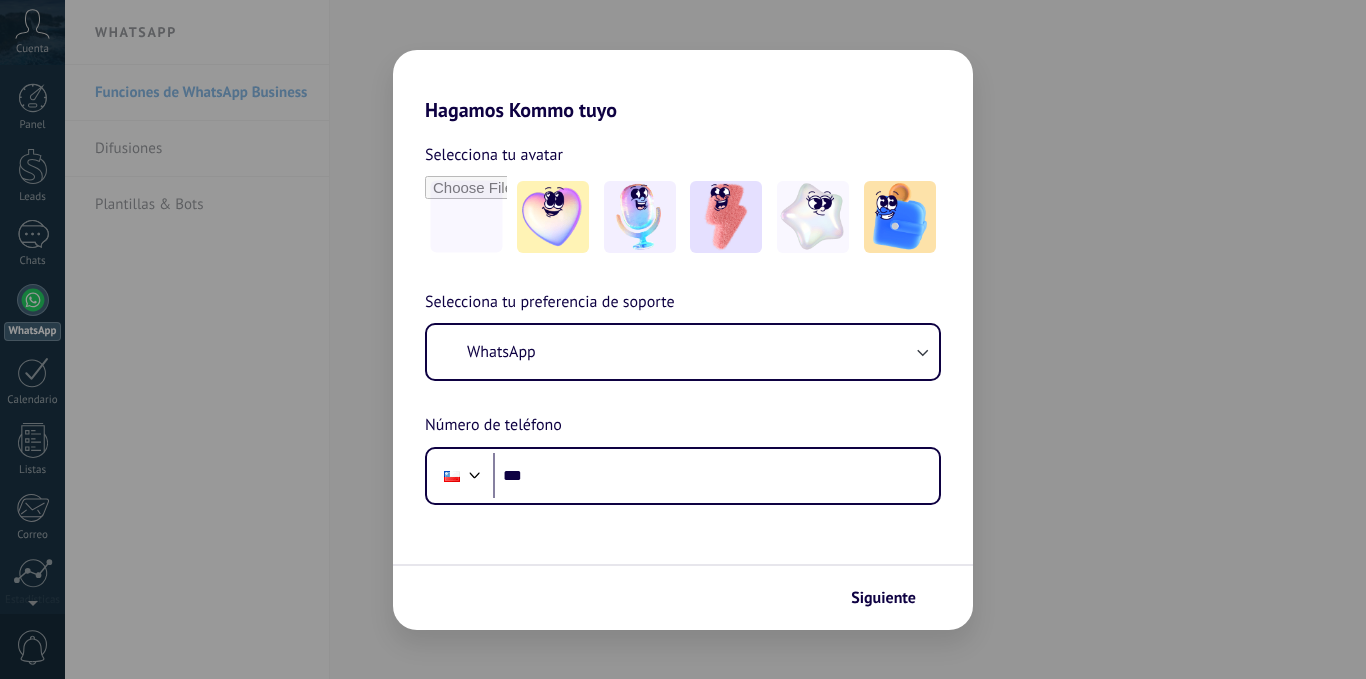 scroll, scrollTop: 0, scrollLeft: 0, axis: both 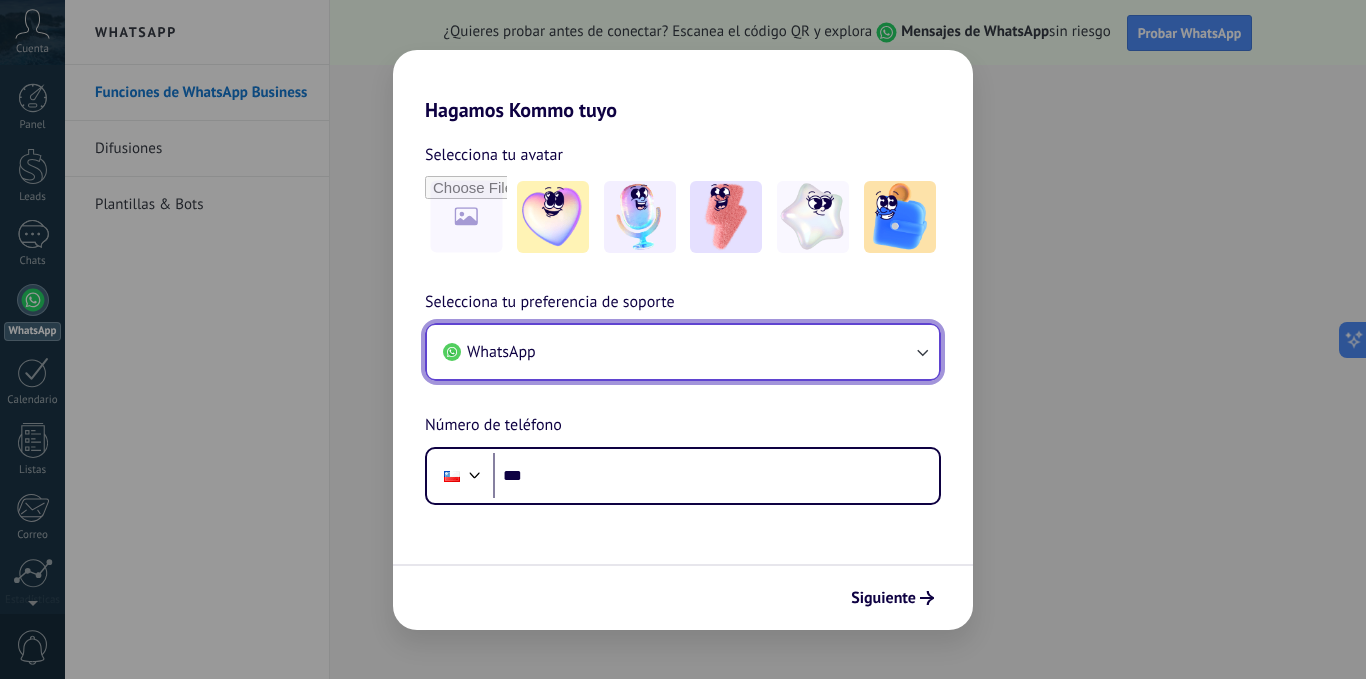 click on "WhatsApp" at bounding box center [683, 352] 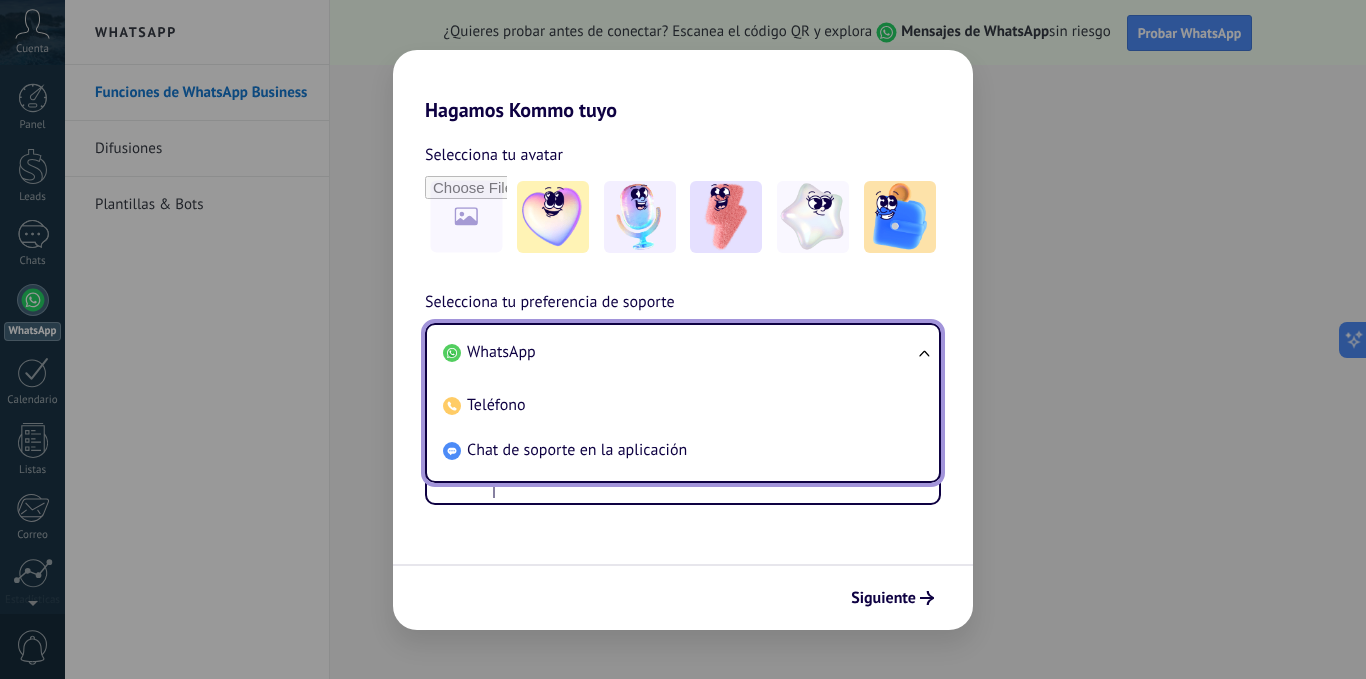 click on "WhatsApp" at bounding box center [679, 352] 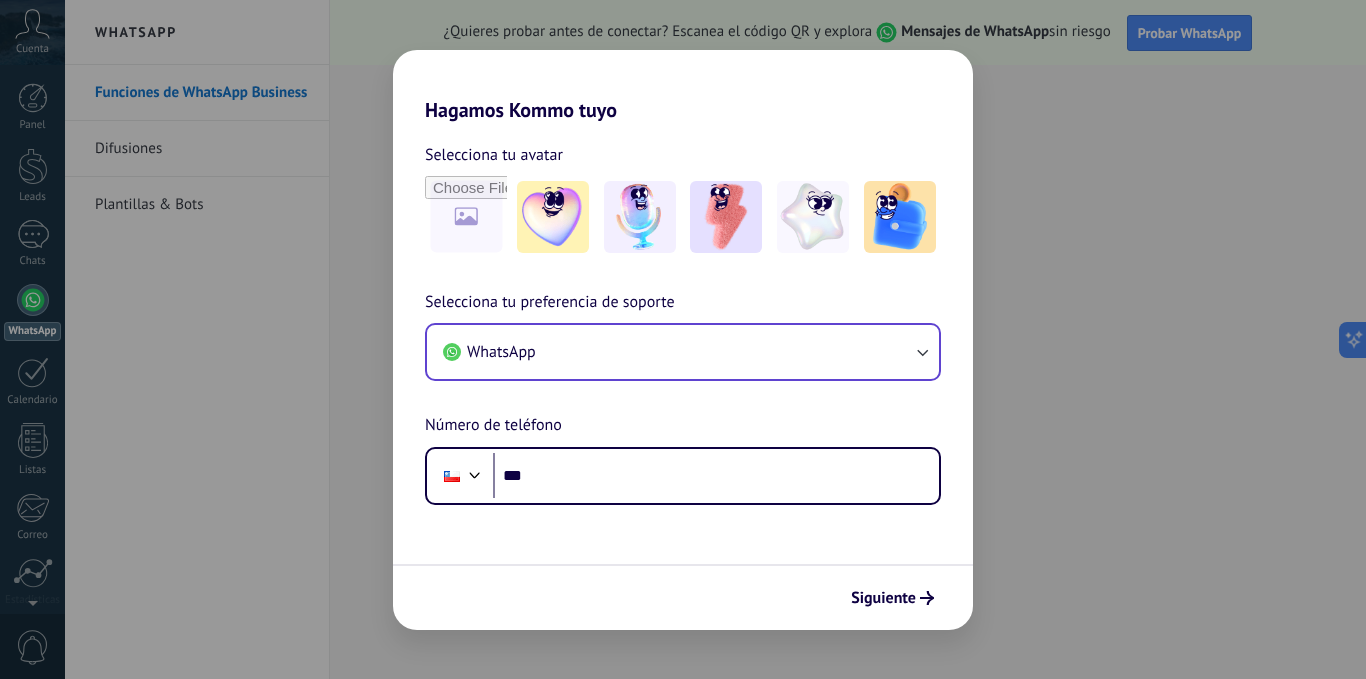 click on "Selecciona tu avatar Selecciona tu preferencia de soporte WhatsApp Número de teléfono Phone ***" at bounding box center [683, 313] 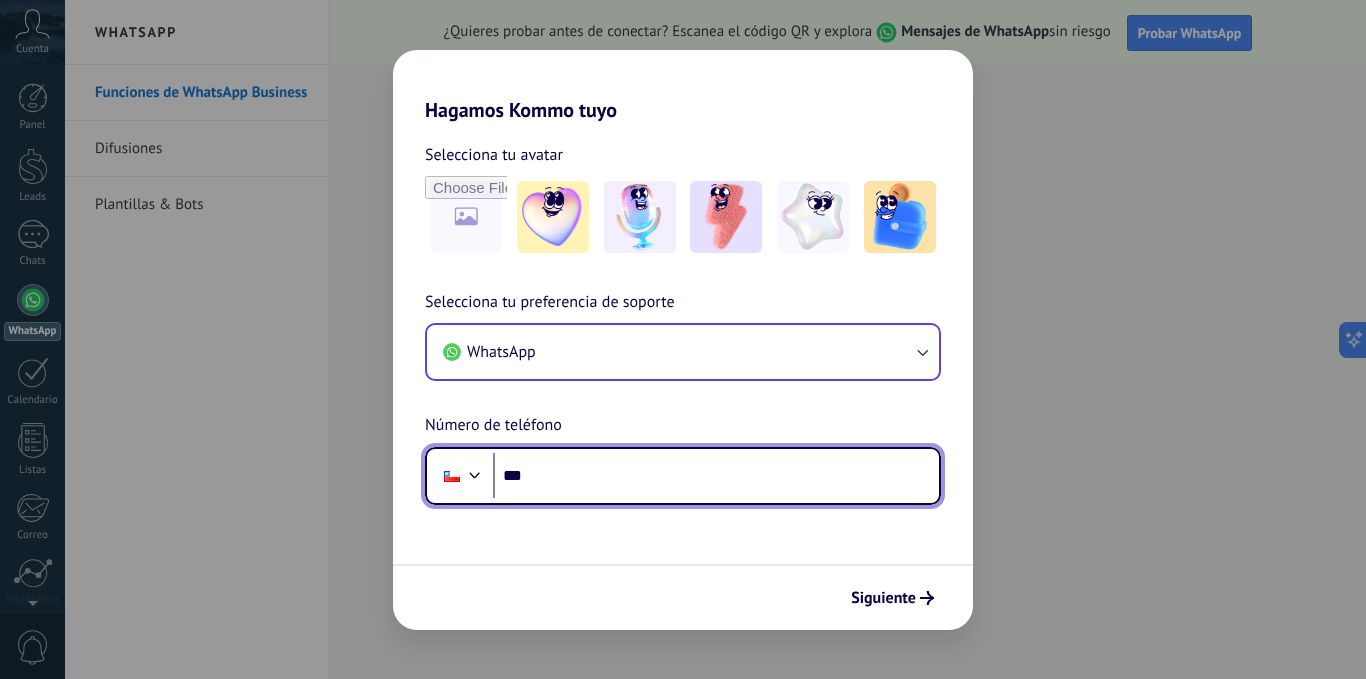 click on "***" at bounding box center [716, 476] 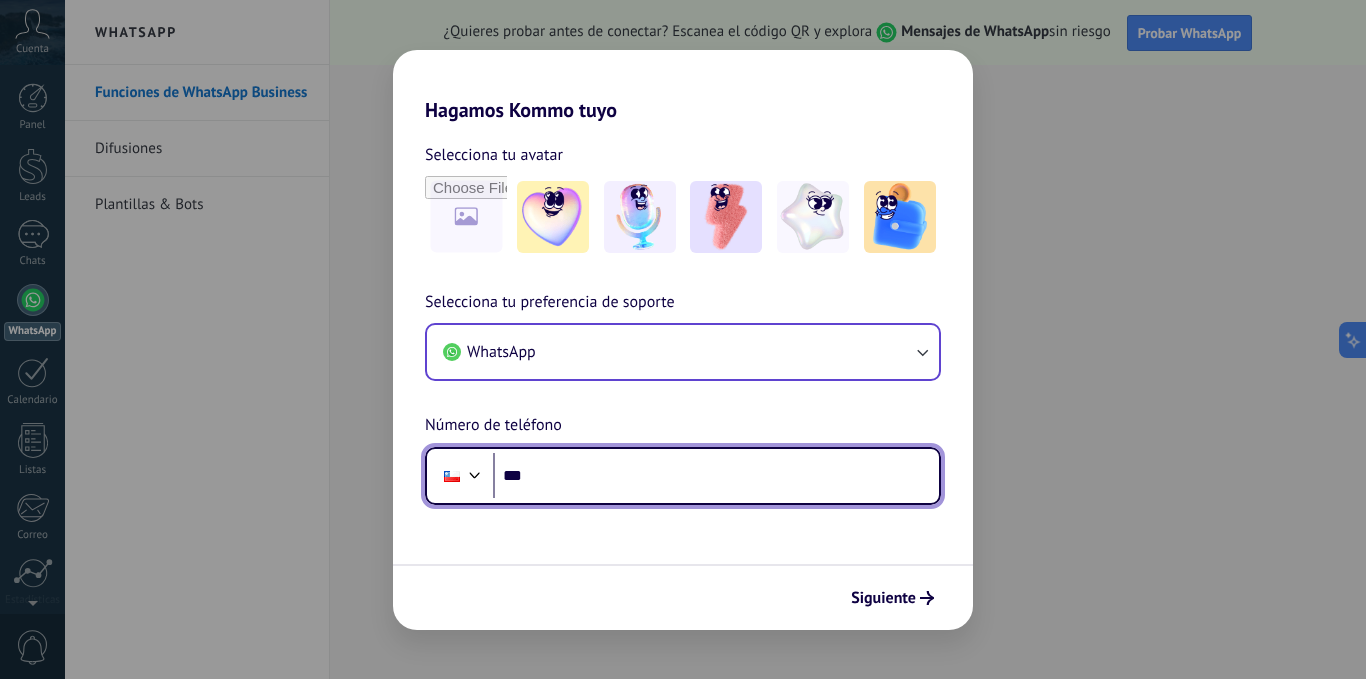 drag, startPoint x: 676, startPoint y: 466, endPoint x: 321, endPoint y: 497, distance: 356.35095 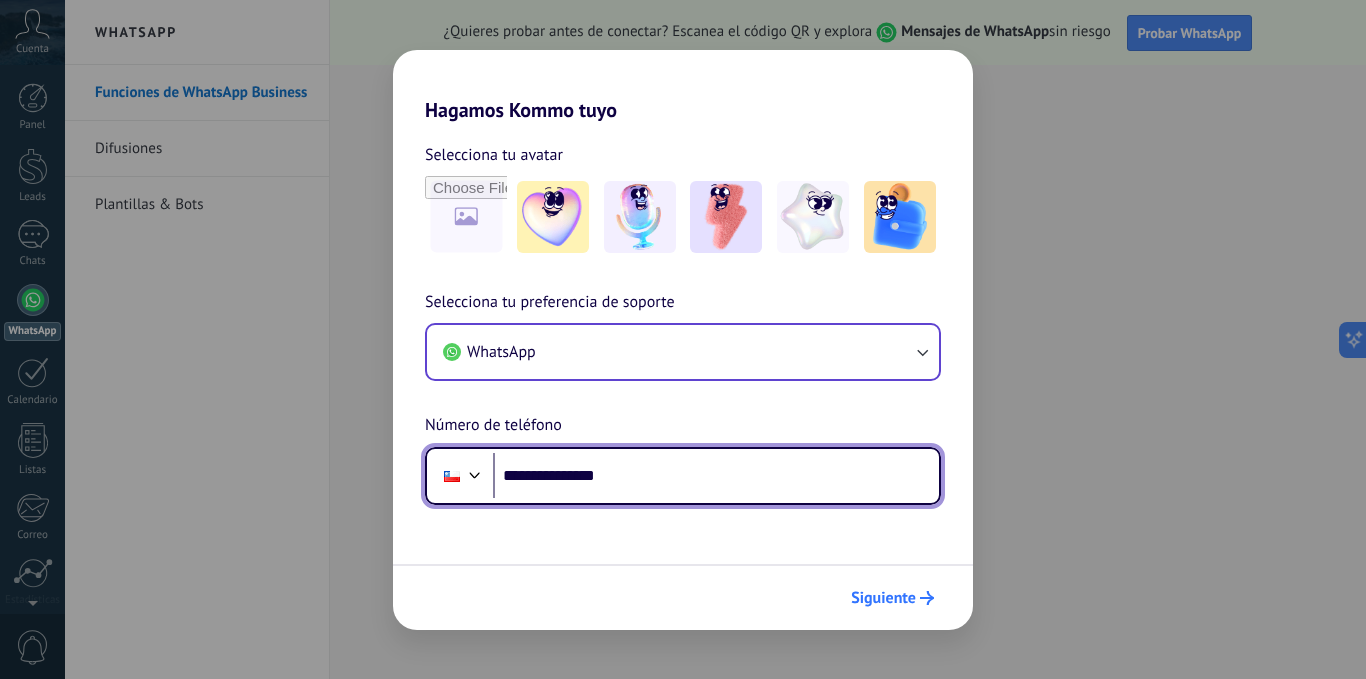 type on "**********" 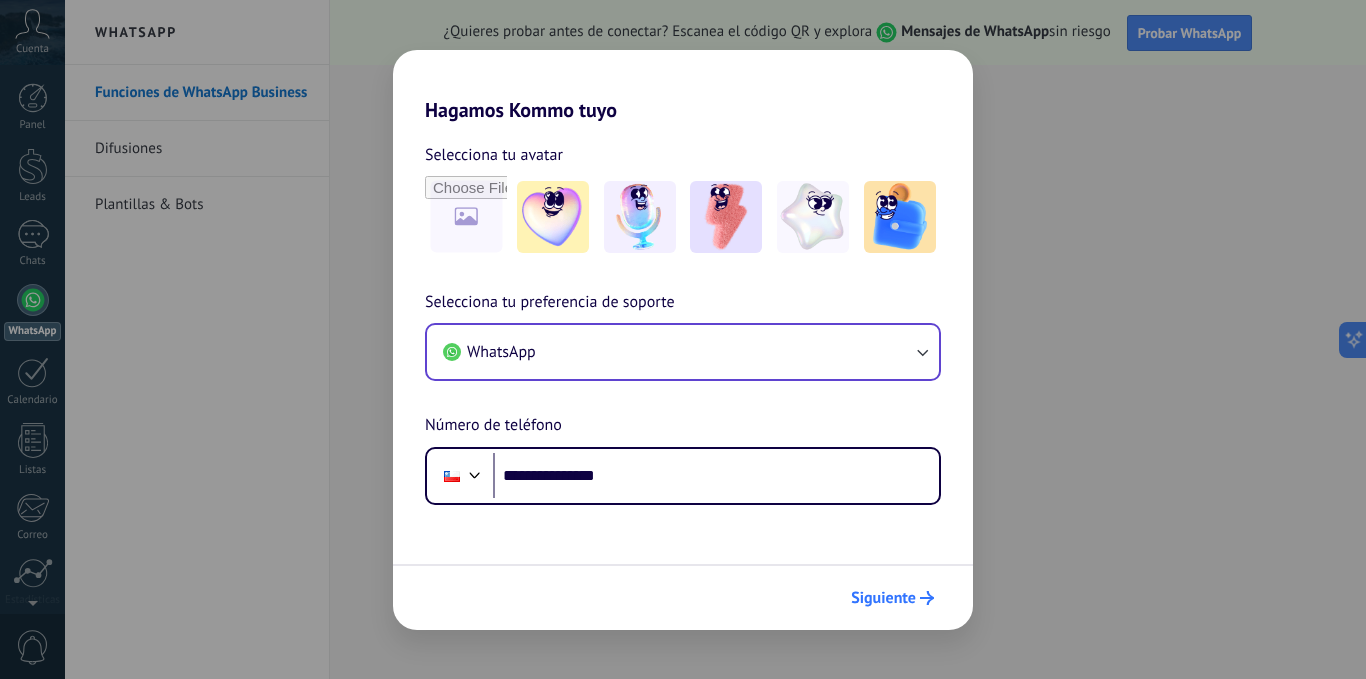 click on "Siguiente" at bounding box center (883, 598) 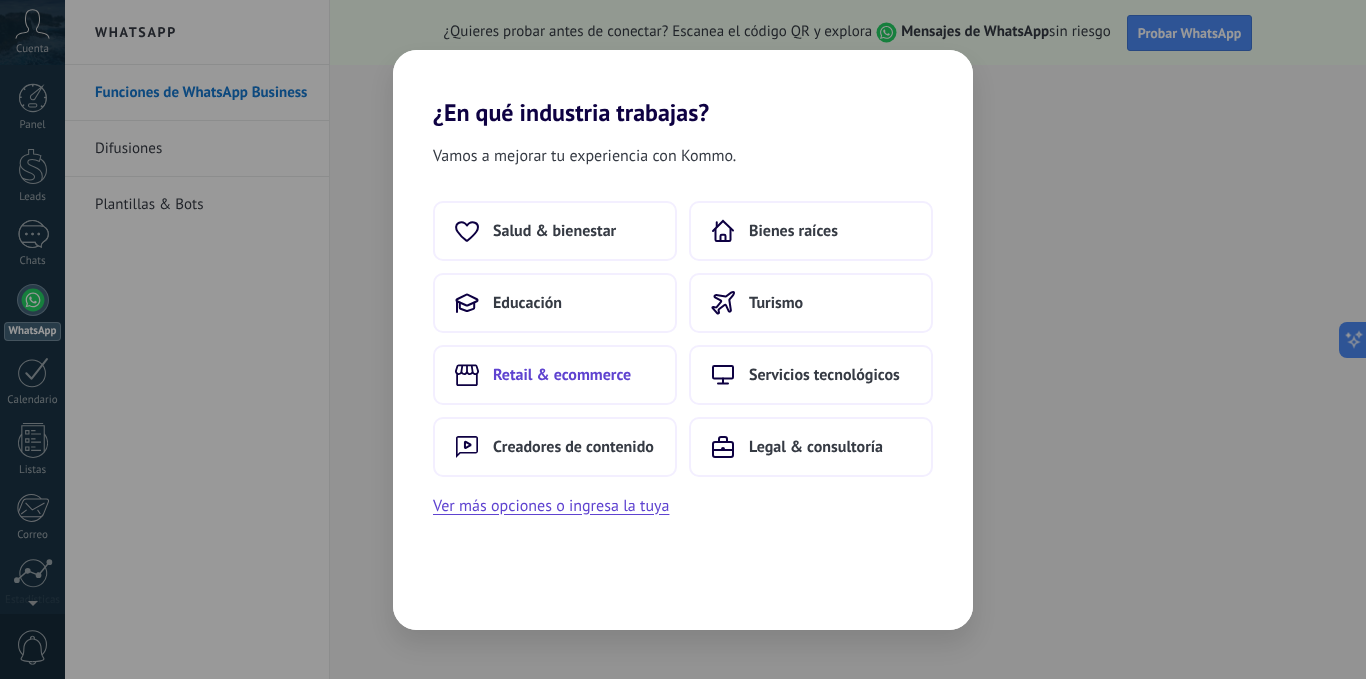 click on "Retail & ecommerce" at bounding box center (554, 231) 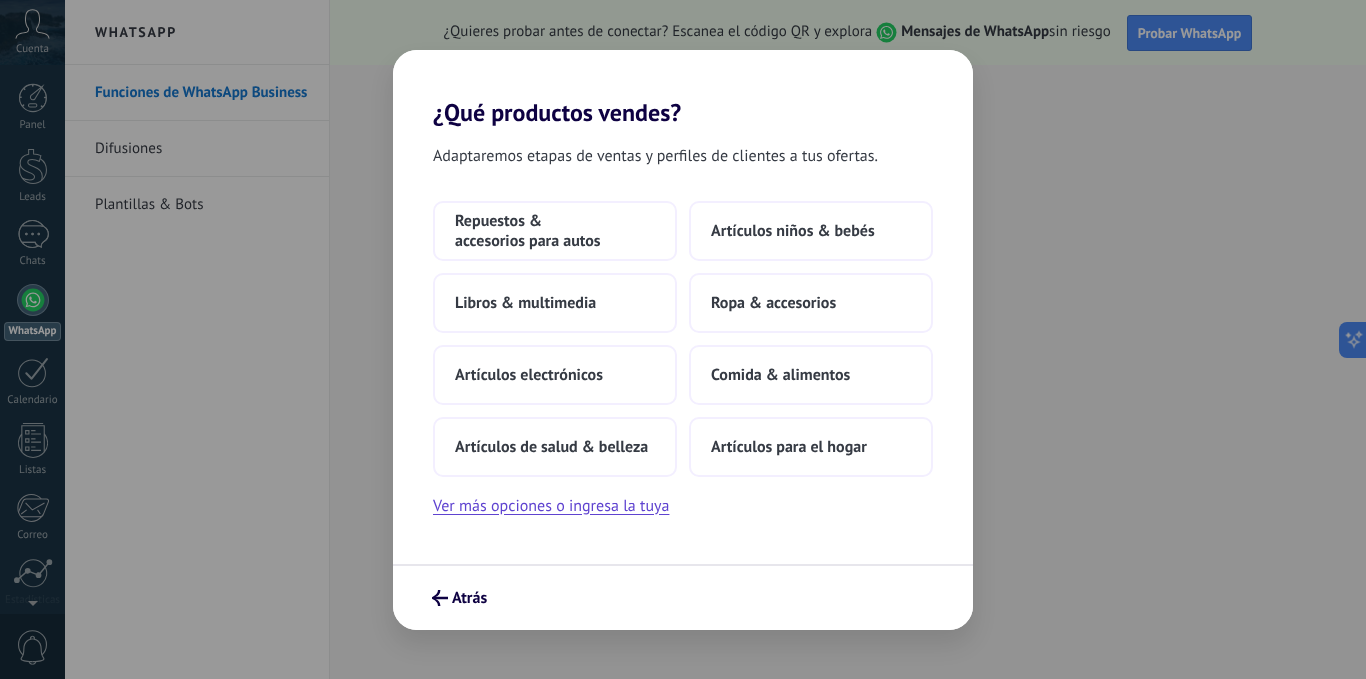 click on "Adaptaremos etapas de ventas y perfiles de clientes a tus ofertas." at bounding box center (655, 156) 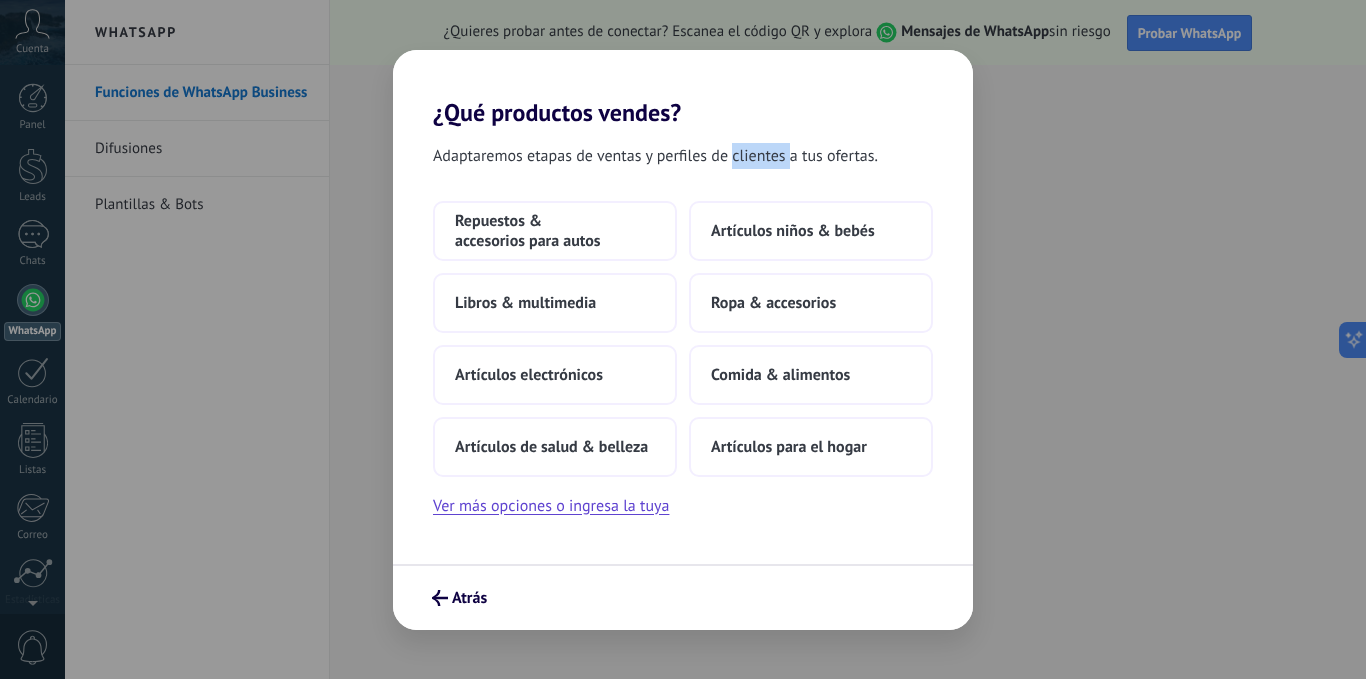 click on "Adaptaremos etapas de ventas y perfiles de clientes a tus ofertas." at bounding box center [655, 156] 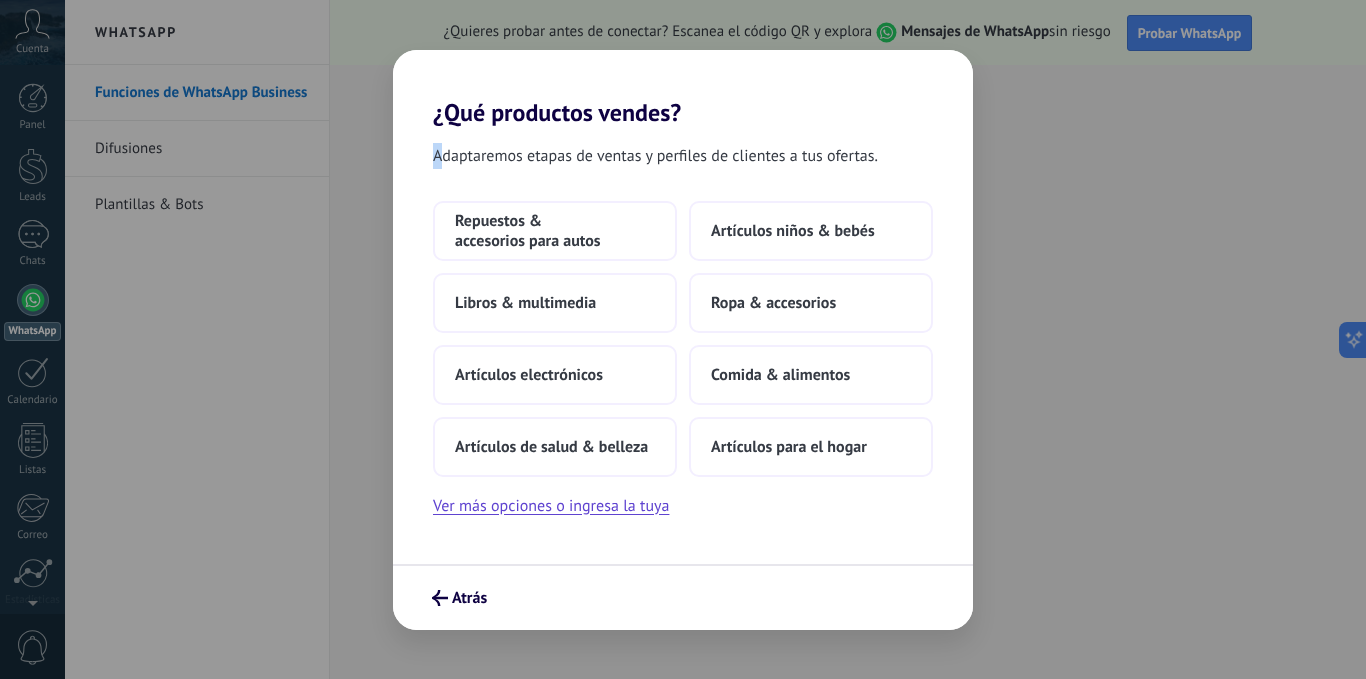 click on "Adaptaremos etapas de ventas y perfiles de clientes a tus ofertas." at bounding box center [655, 156] 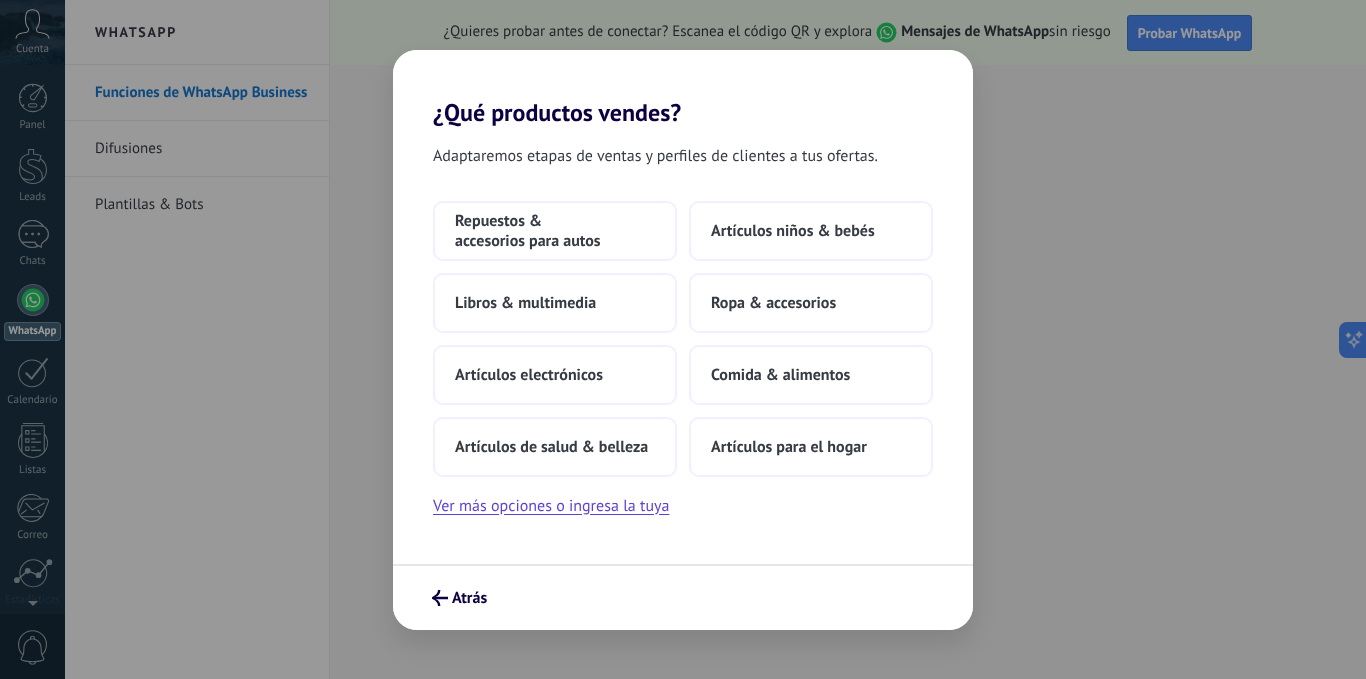 click on "Adaptaremos etapas de ventas y perfiles de clientes a tus ofertas." at bounding box center [655, 156] 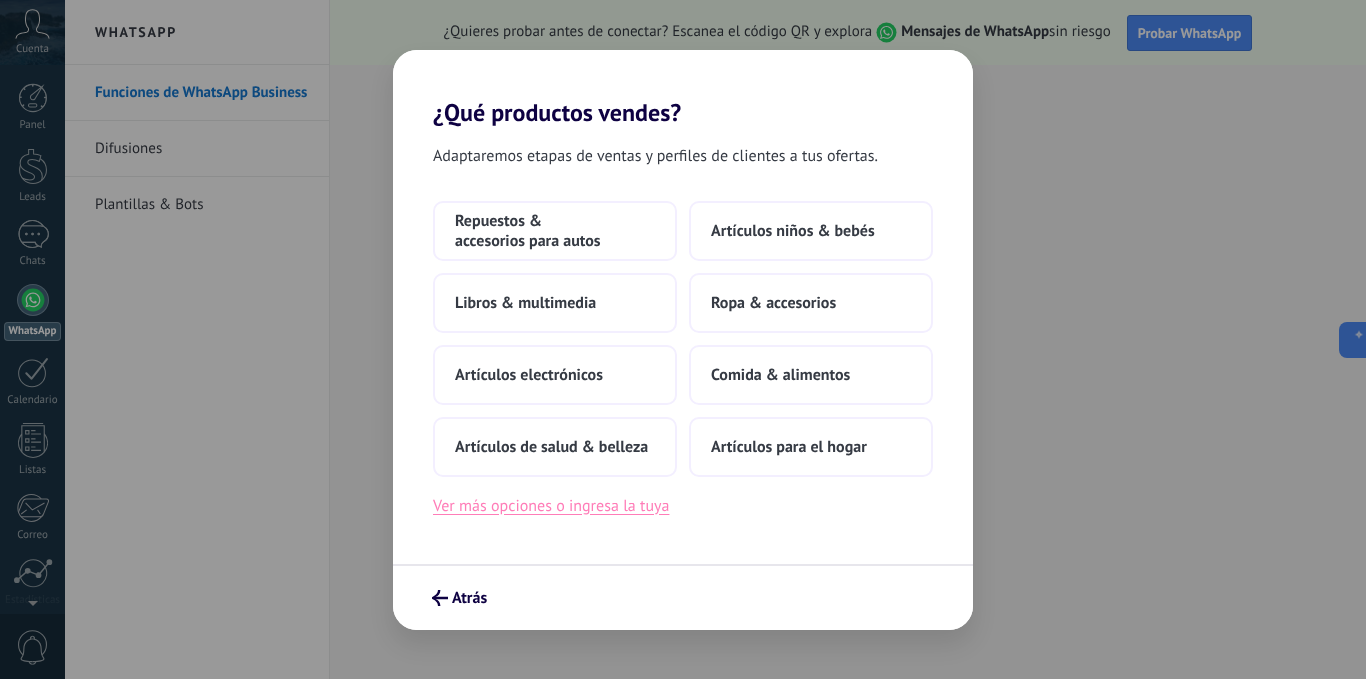 click on "Ver más opciones o ingresa la tuya" at bounding box center [551, 506] 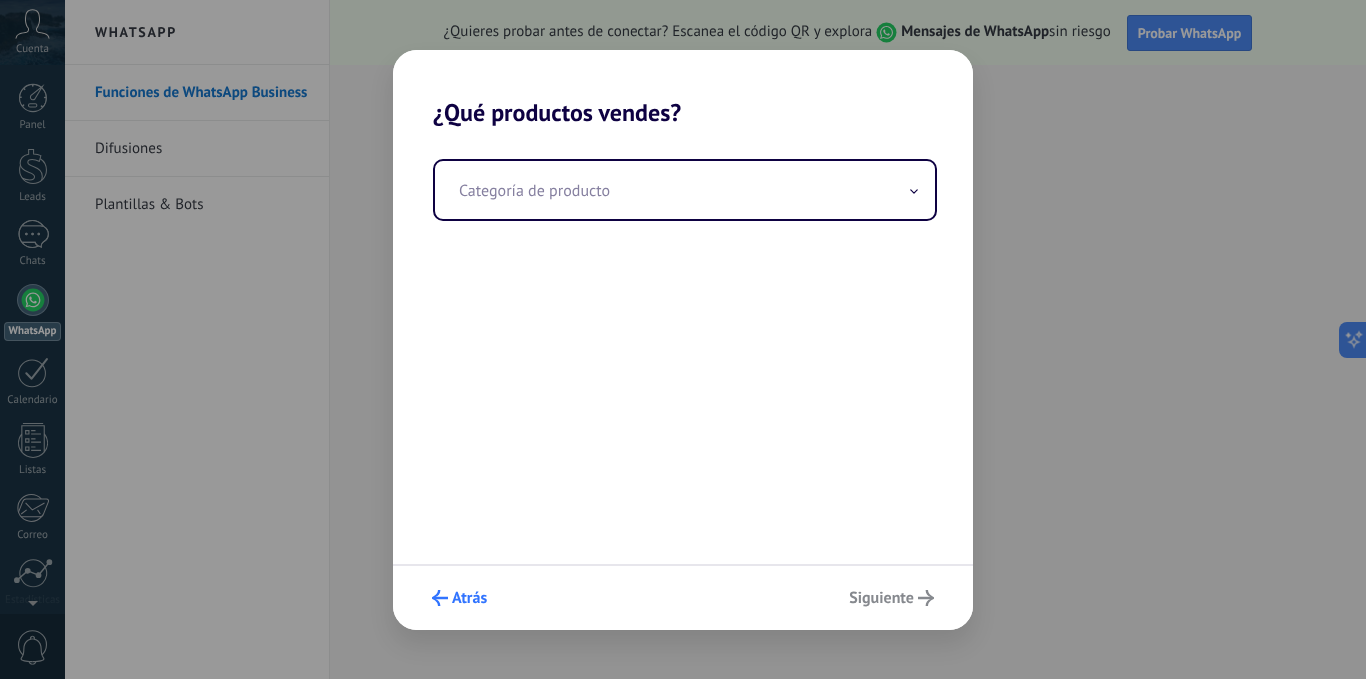 click on "Atrás" at bounding box center [469, 598] 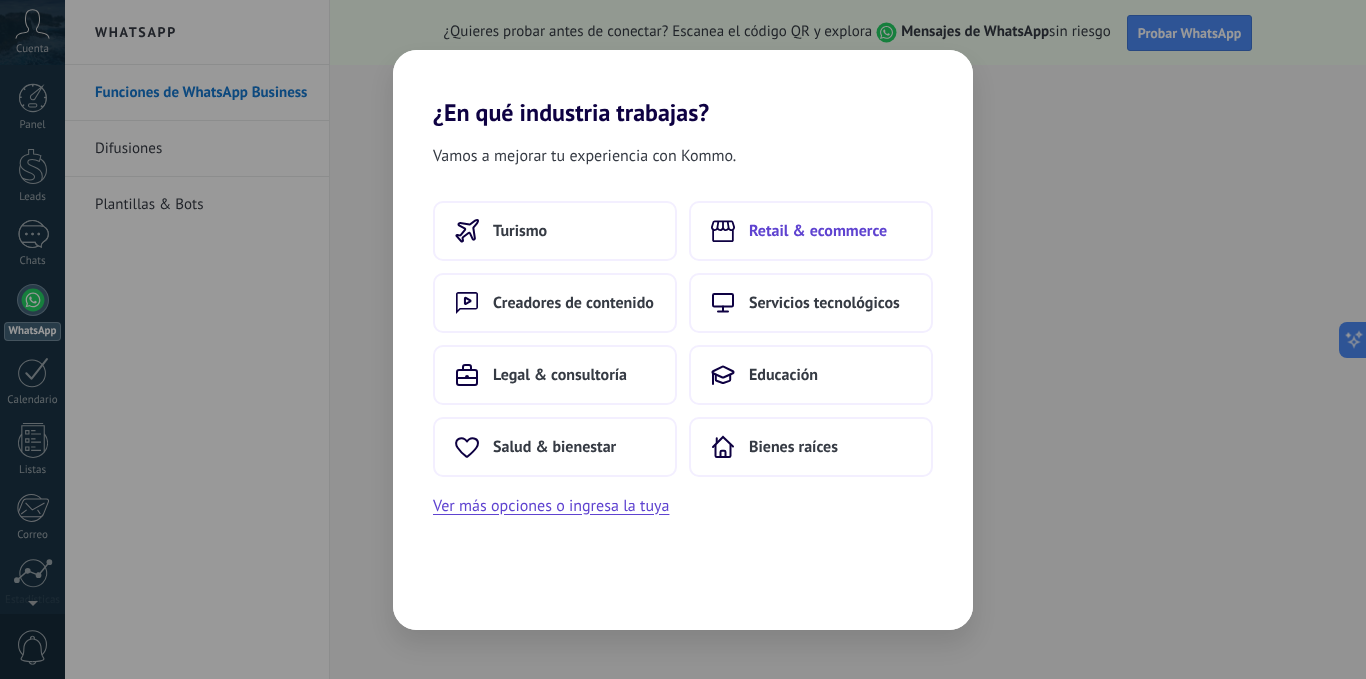 drag, startPoint x: 596, startPoint y: 299, endPoint x: 826, endPoint y: 201, distance: 250.008 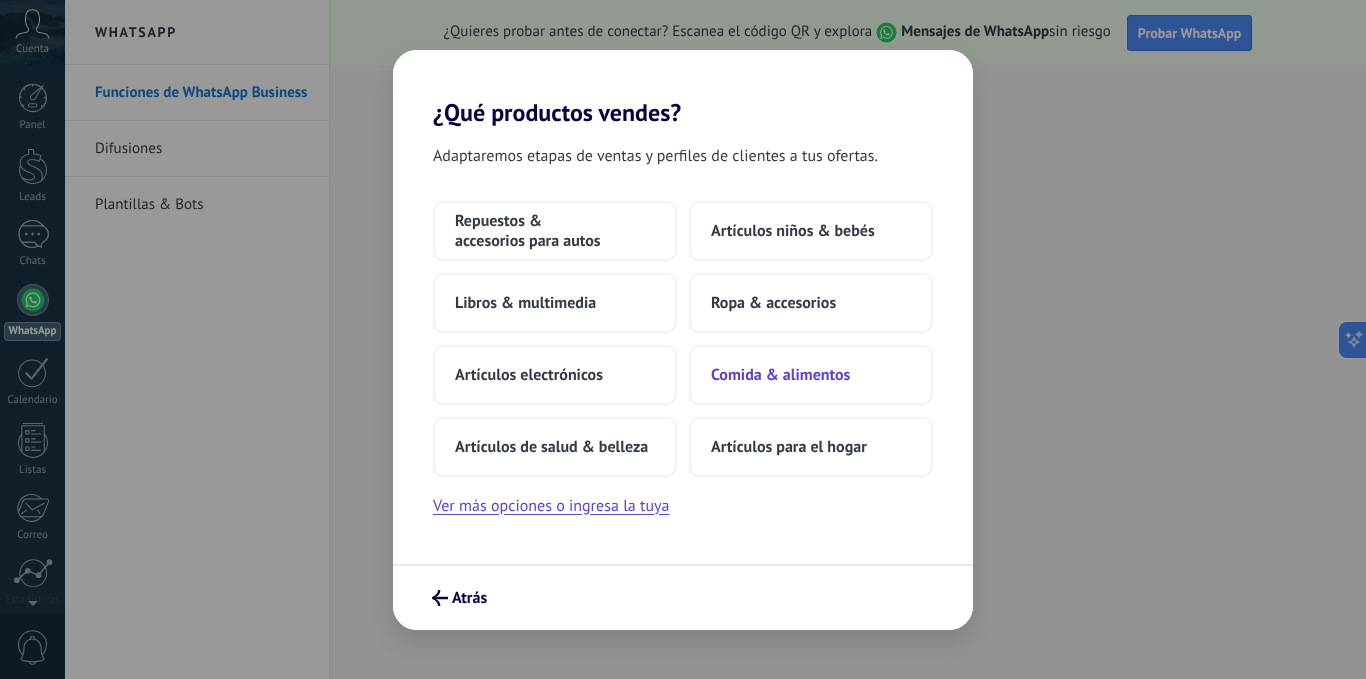 click on "Comida & alimentos" at bounding box center (811, 375) 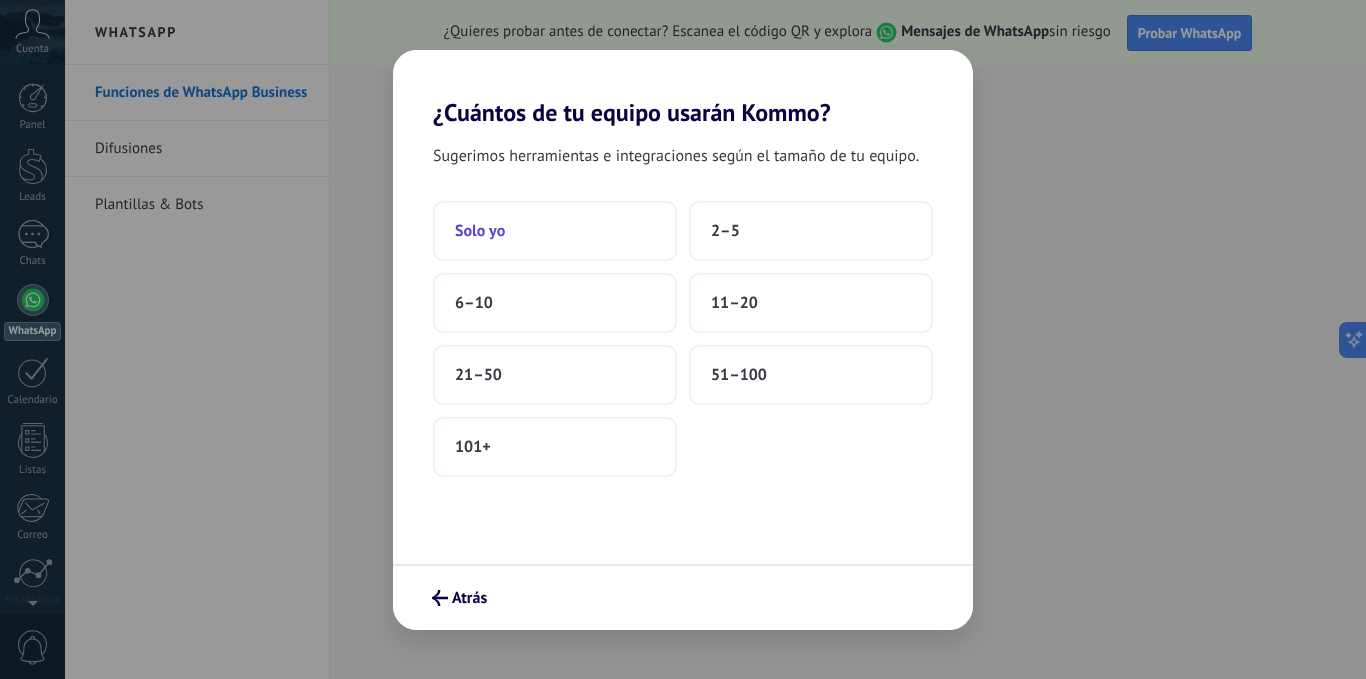 click on "Solo yo" at bounding box center (555, 231) 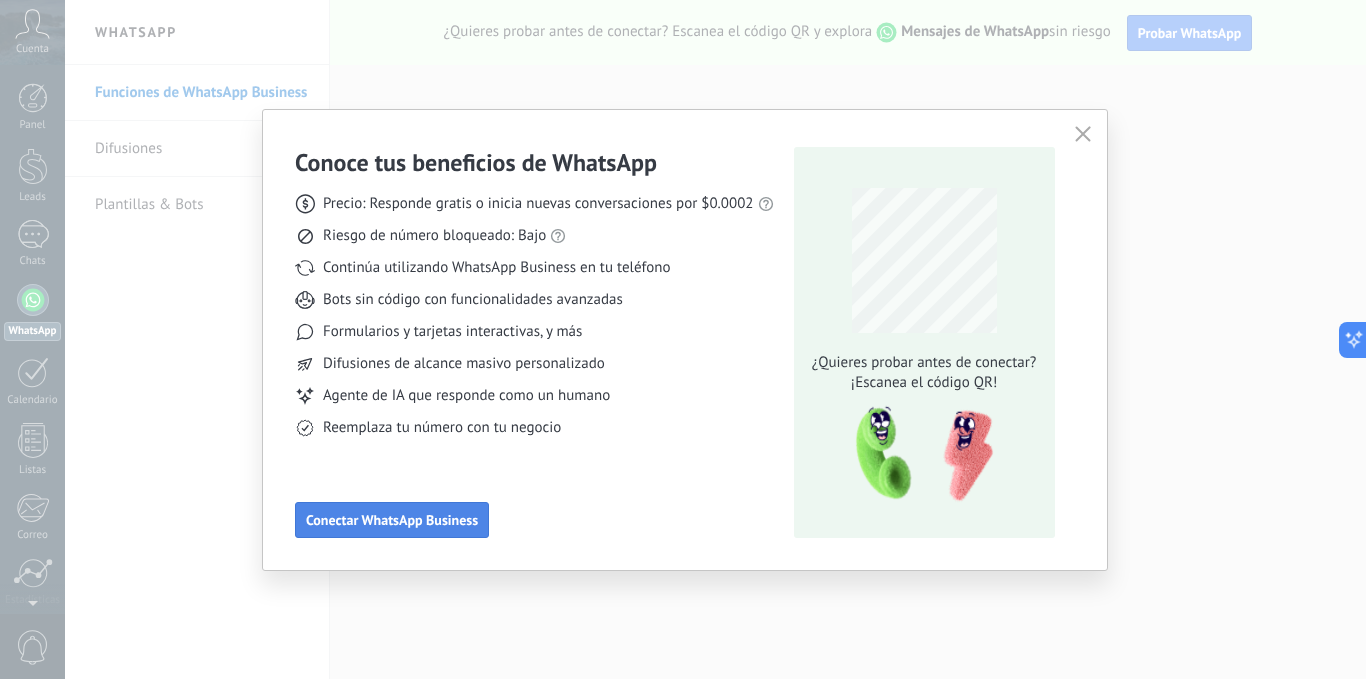 click on "Conectar WhatsApp Business" at bounding box center [392, 520] 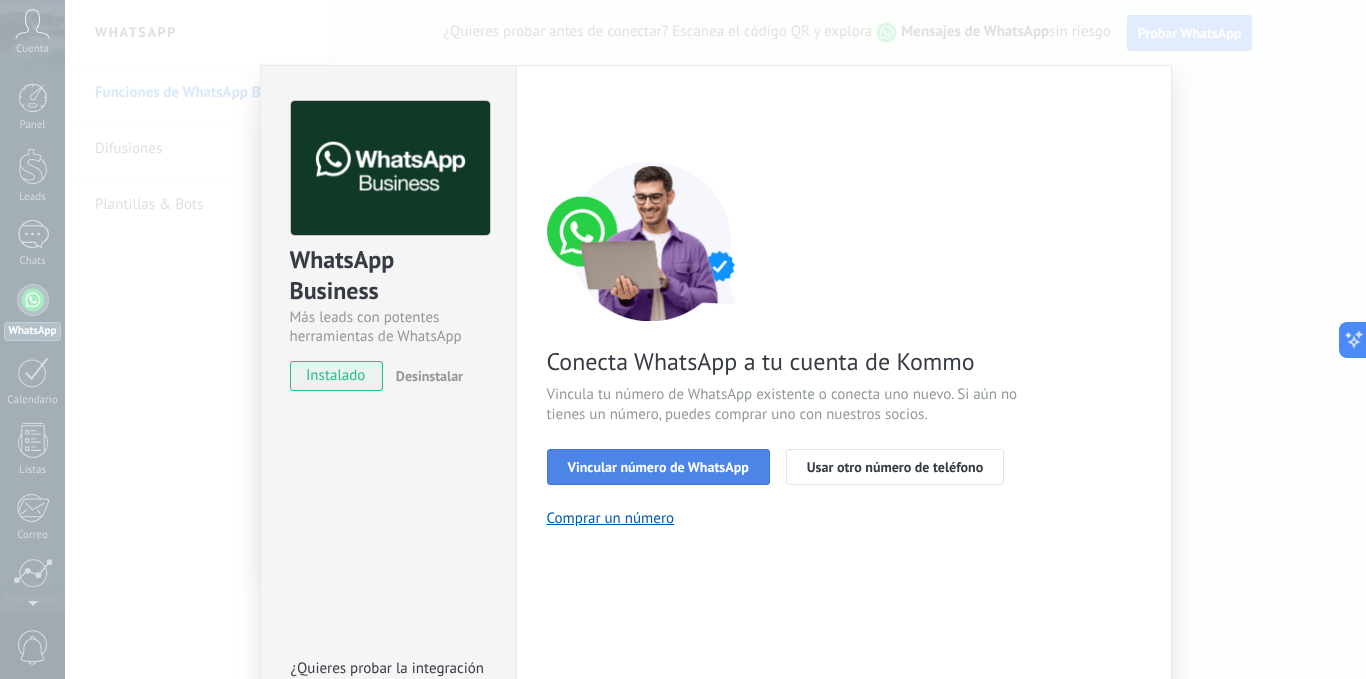 click on "Vincular número de WhatsApp" at bounding box center [658, 467] 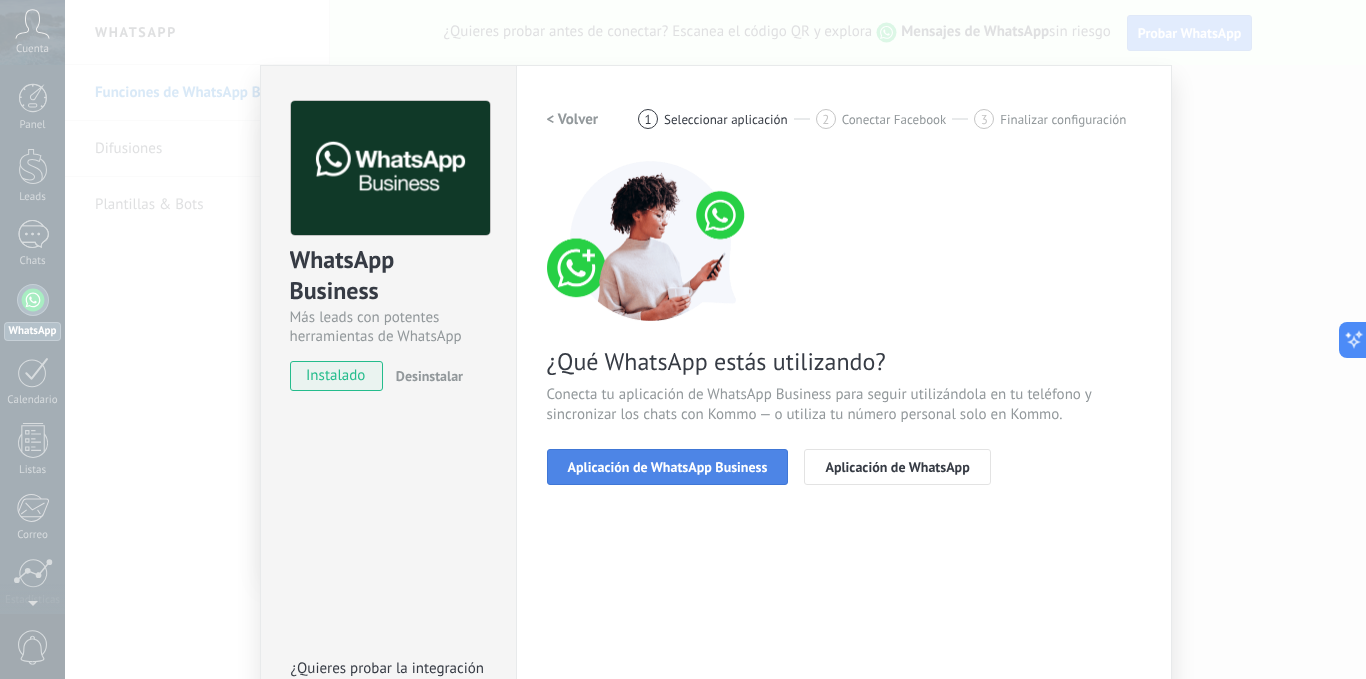 click on "Aplicación de WhatsApp Business" at bounding box center [668, 467] 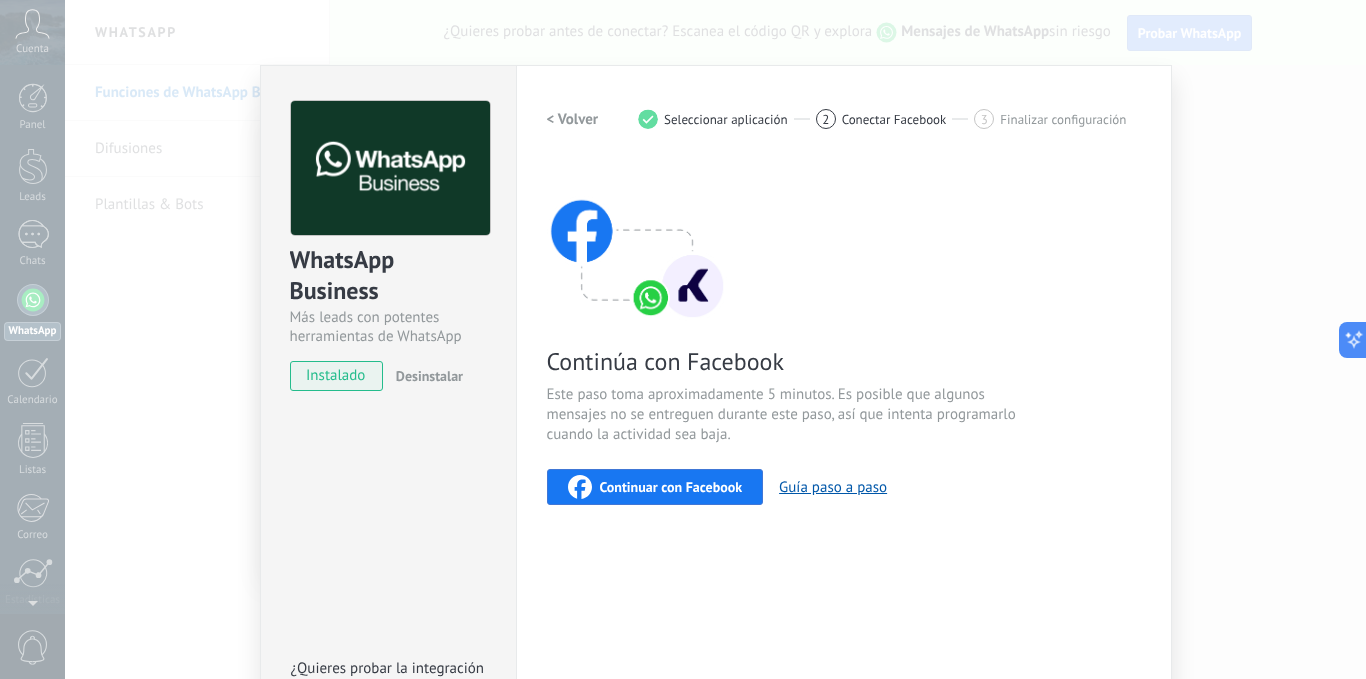 click on "Continuar con Facebook" at bounding box center (671, 487) 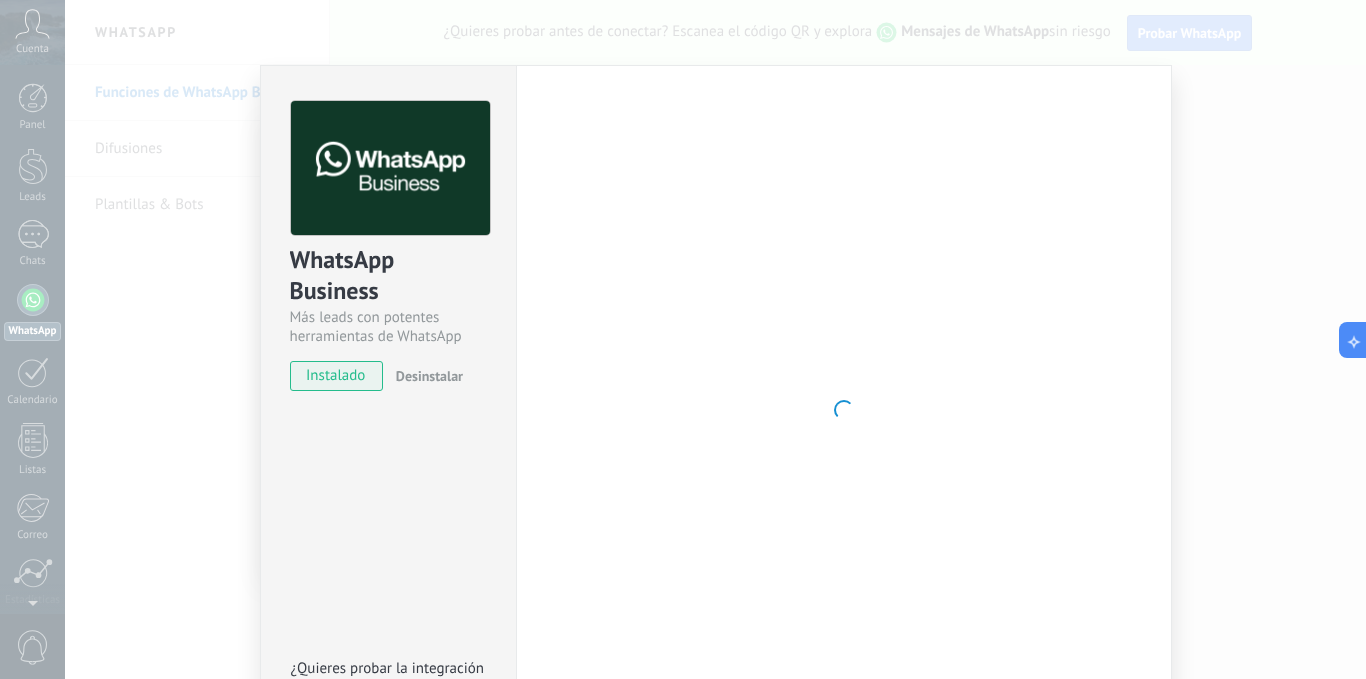 type 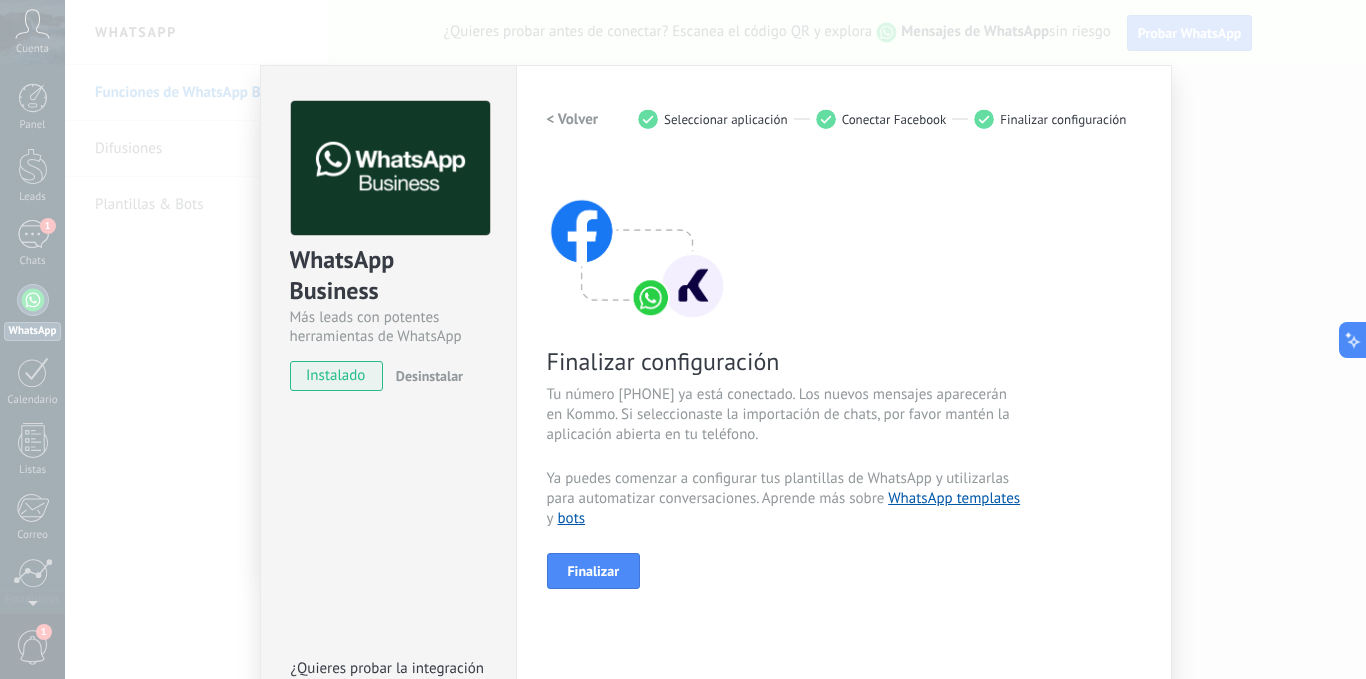 click on "Finalizar configuración Tu número [PHONE] ya está conectado. Los nuevos mensajes aparecerán en Kommo. Si seleccionaste la importación de chats, por favor mantén la aplicación abierta en tu teléfono. Ya puedes comenzar a configurar tus plantillas de WhatsApp y utilizarlas para automatizar conversaciones. Aprende más sobre   WhatsApp templates   y   bots Finalizar" at bounding box center [844, 375] 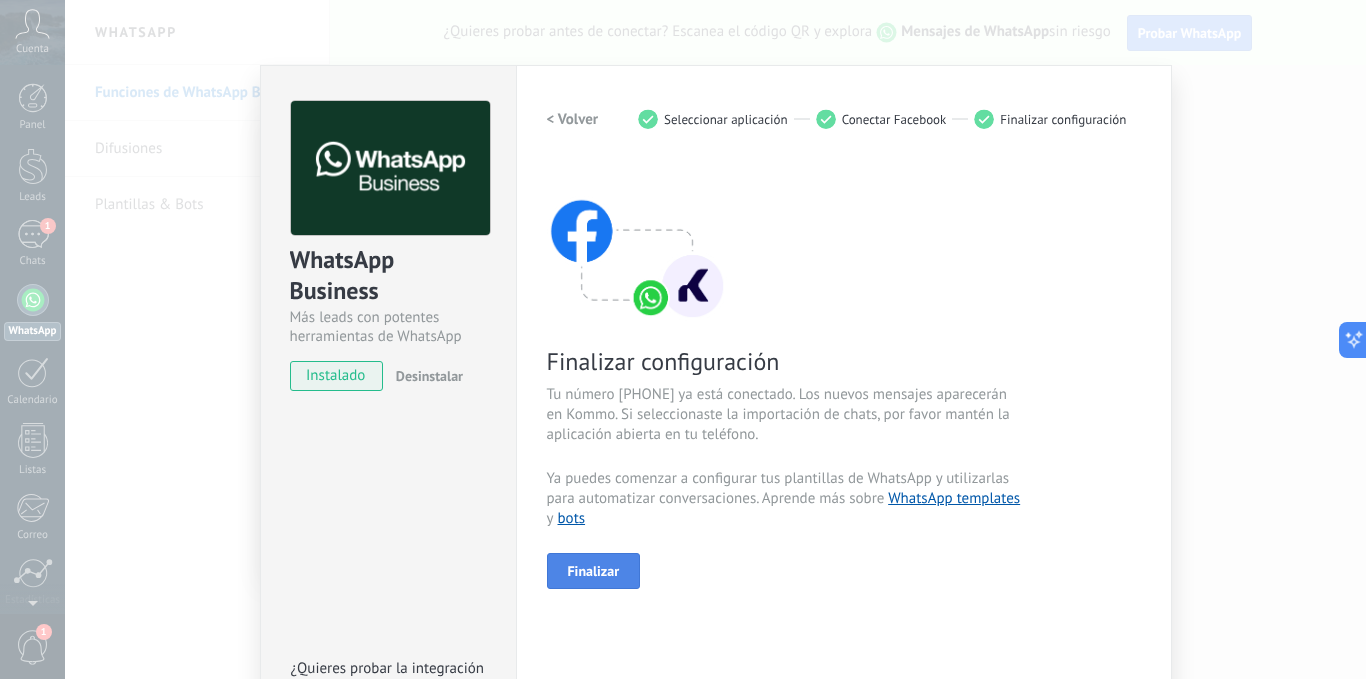 click on "Finalizar" at bounding box center (594, 571) 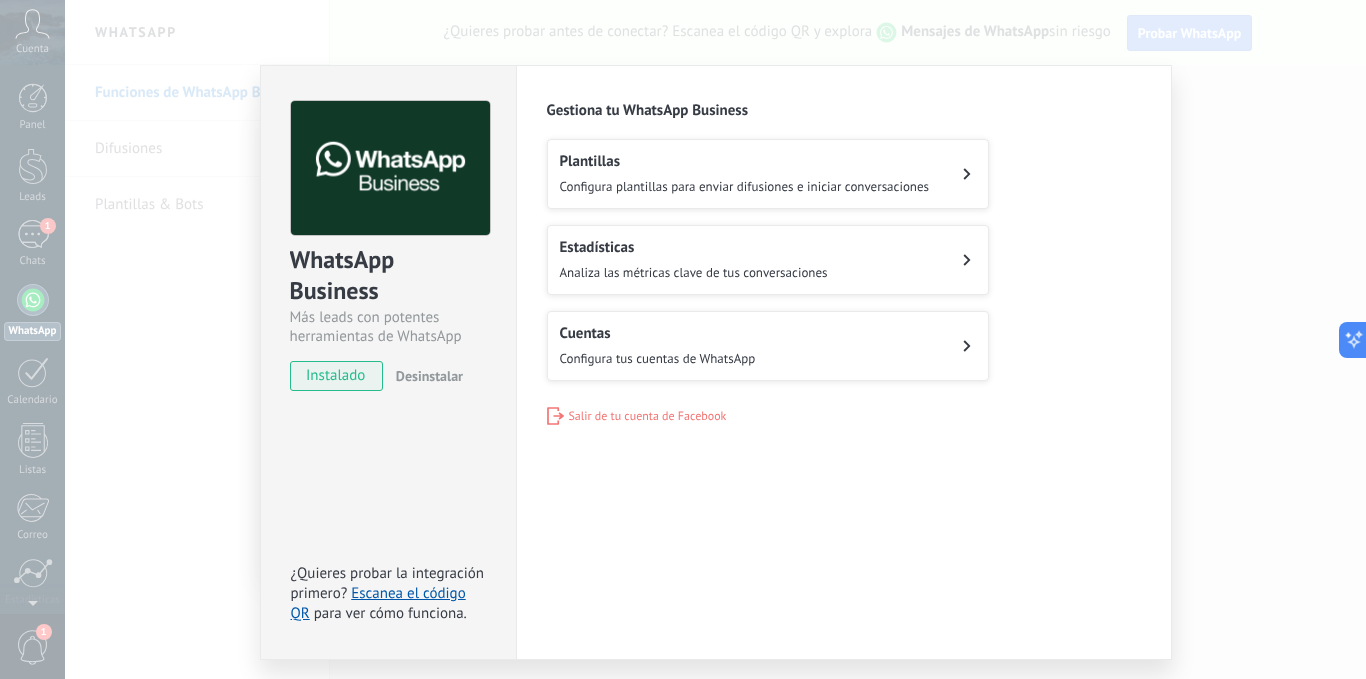 click on "Plantillas Configura plantillas para enviar difusiones e iniciar conversaciones" at bounding box center [745, 174] 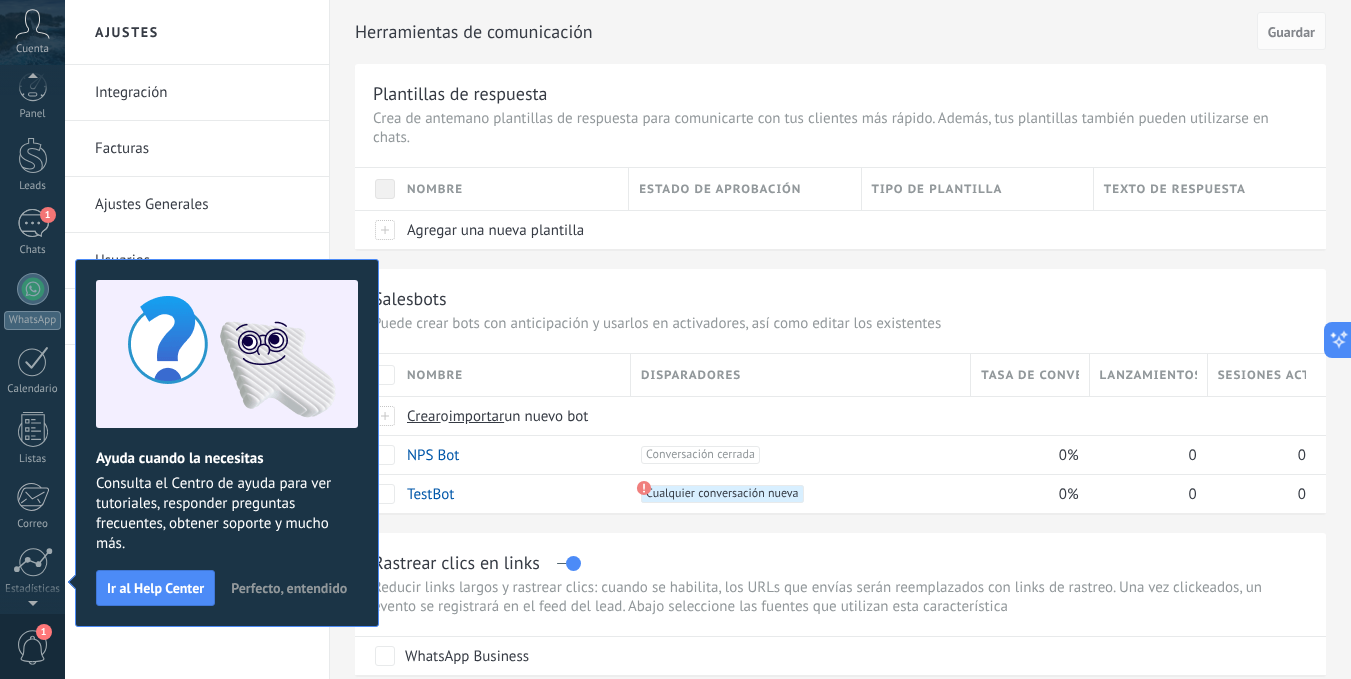 scroll, scrollTop: 153, scrollLeft: 0, axis: vertical 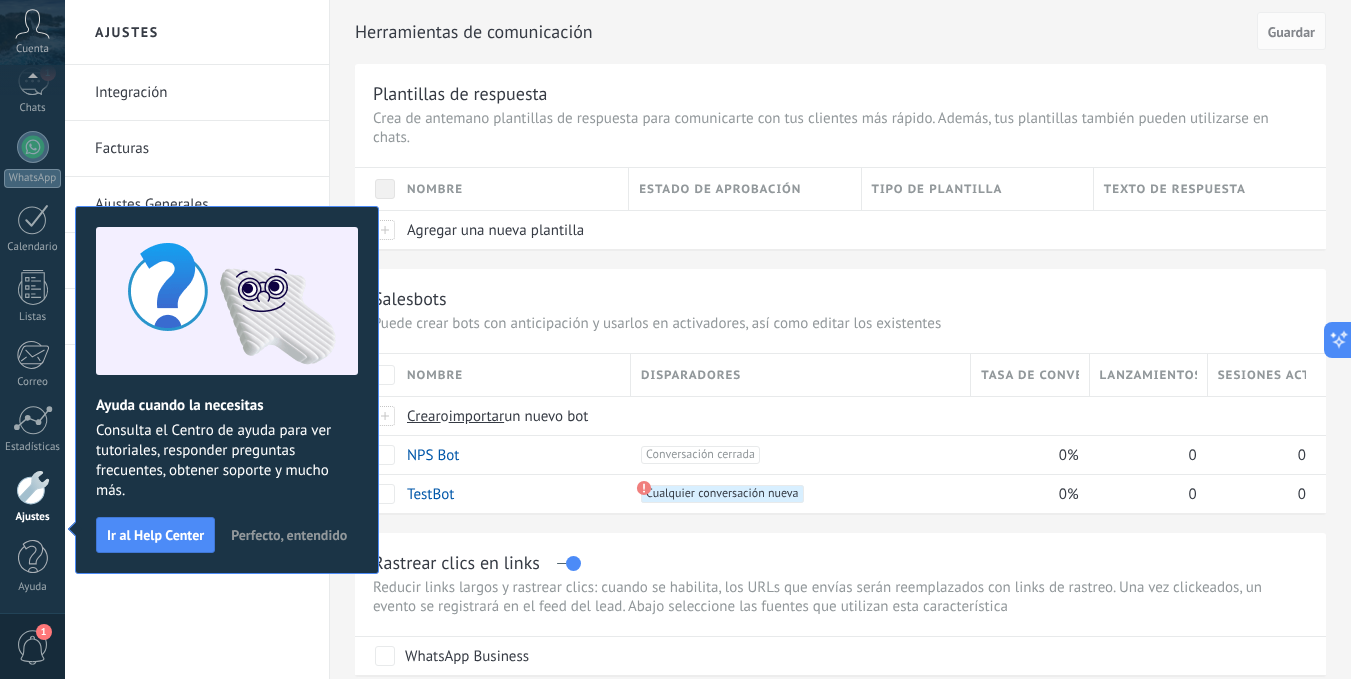 click on "Perfecto, entendido" at bounding box center (289, 535) 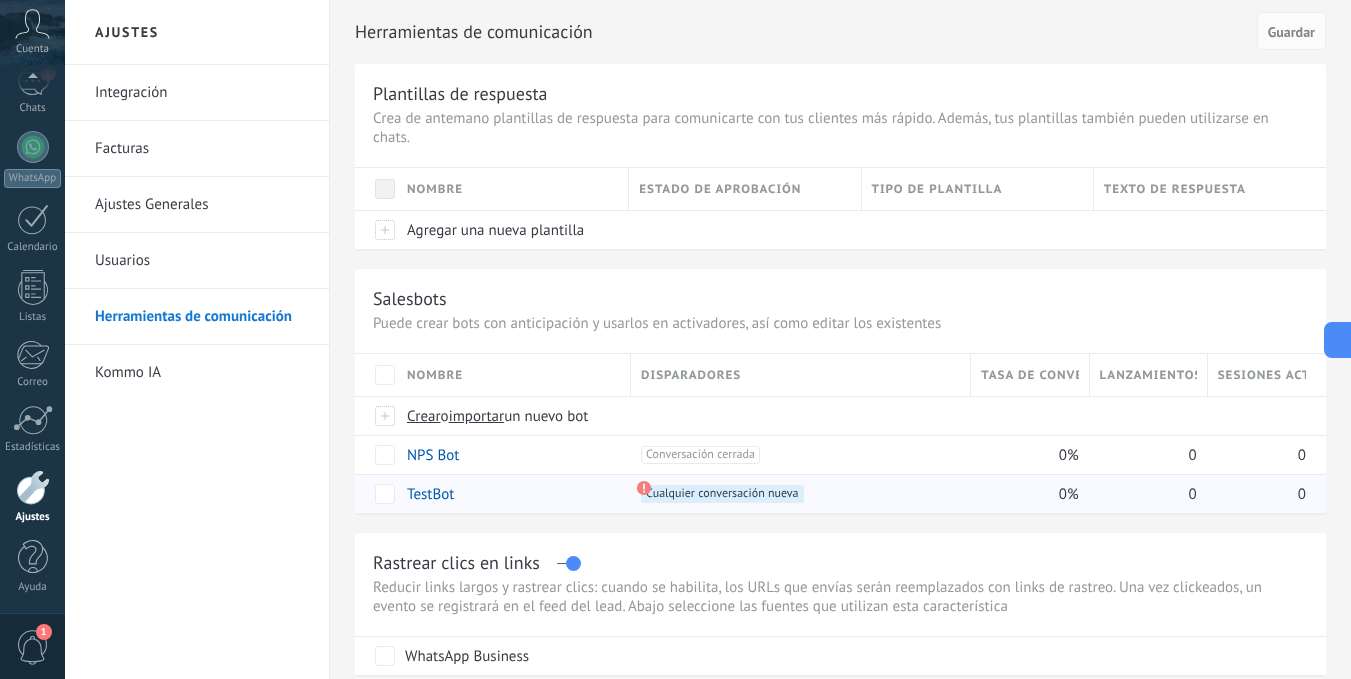click at bounding box center (644, 488) 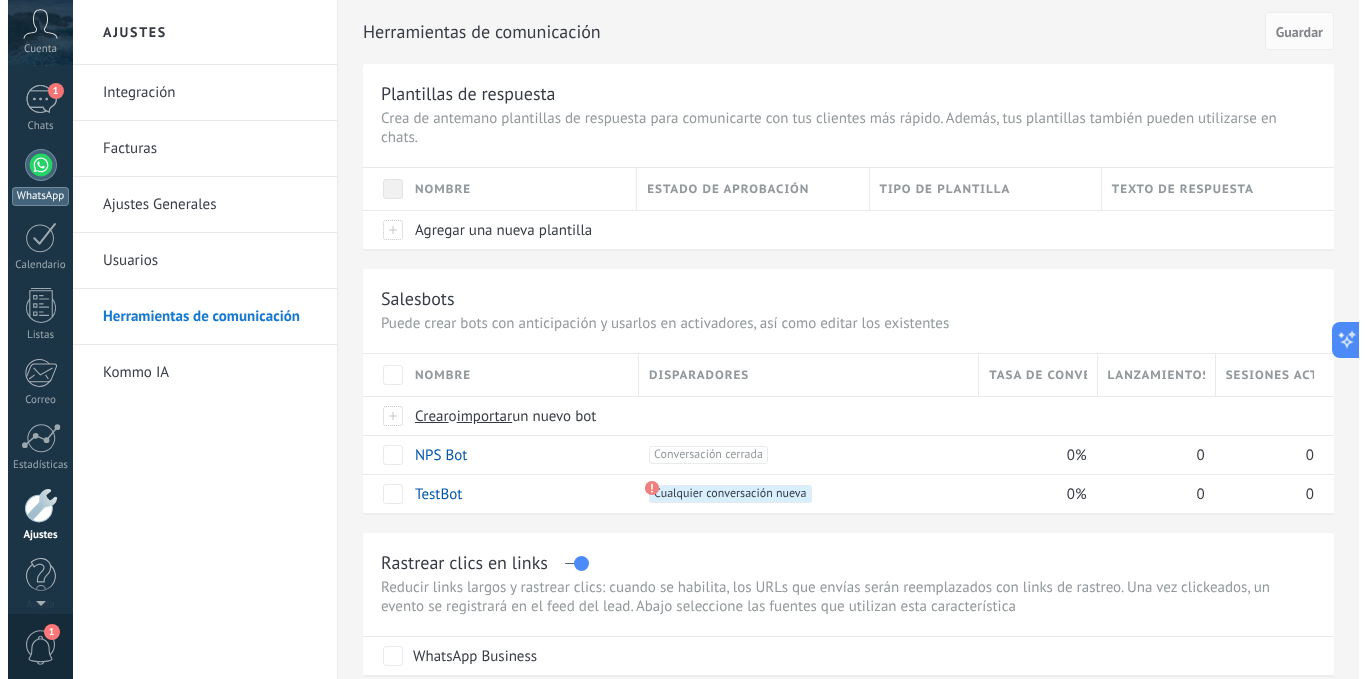 scroll, scrollTop: 0, scrollLeft: 0, axis: both 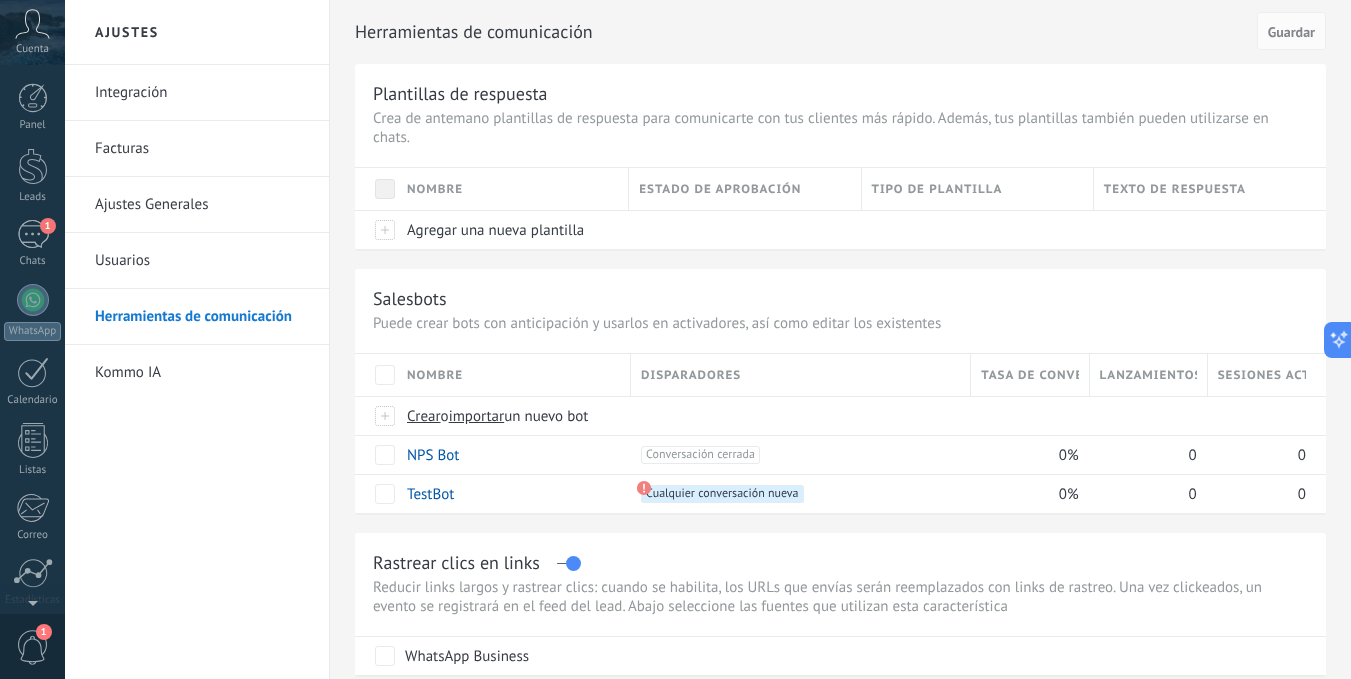 click on "Panel
Leads
1
Chats
WhatsApp
Clientes" at bounding box center (32, 425) 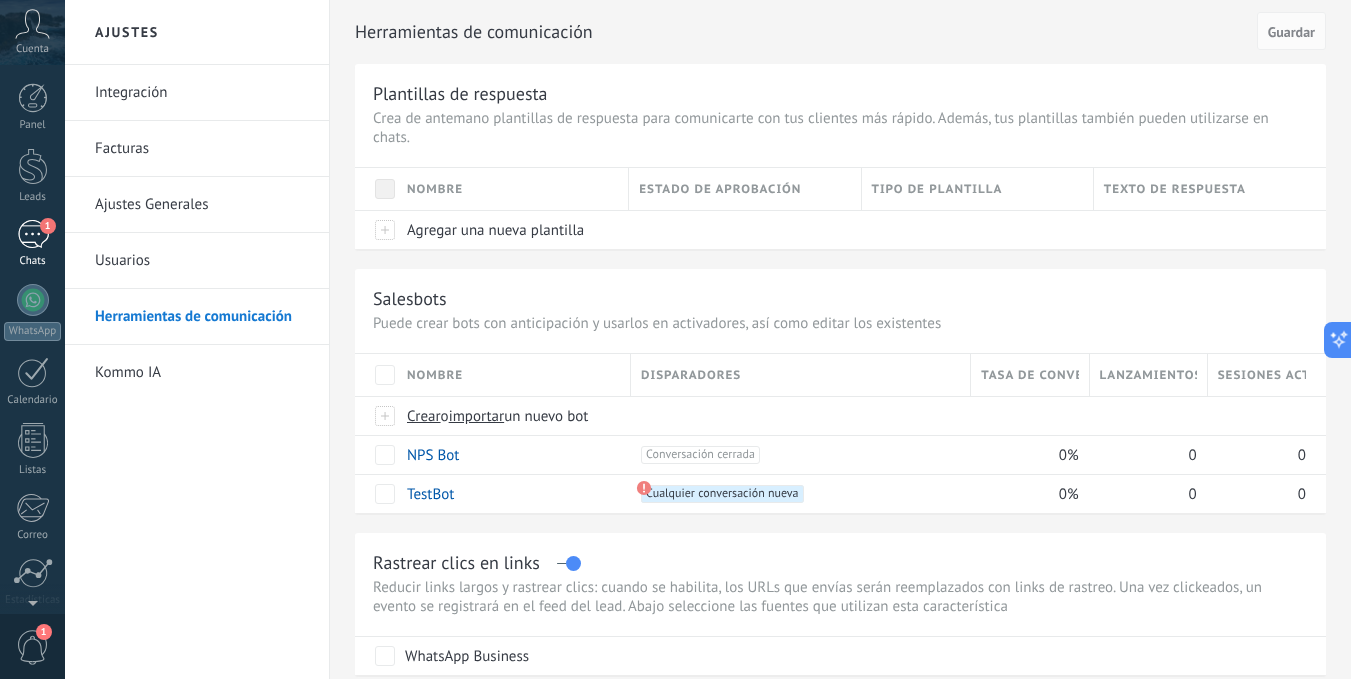 click on "1" at bounding box center [48, 226] 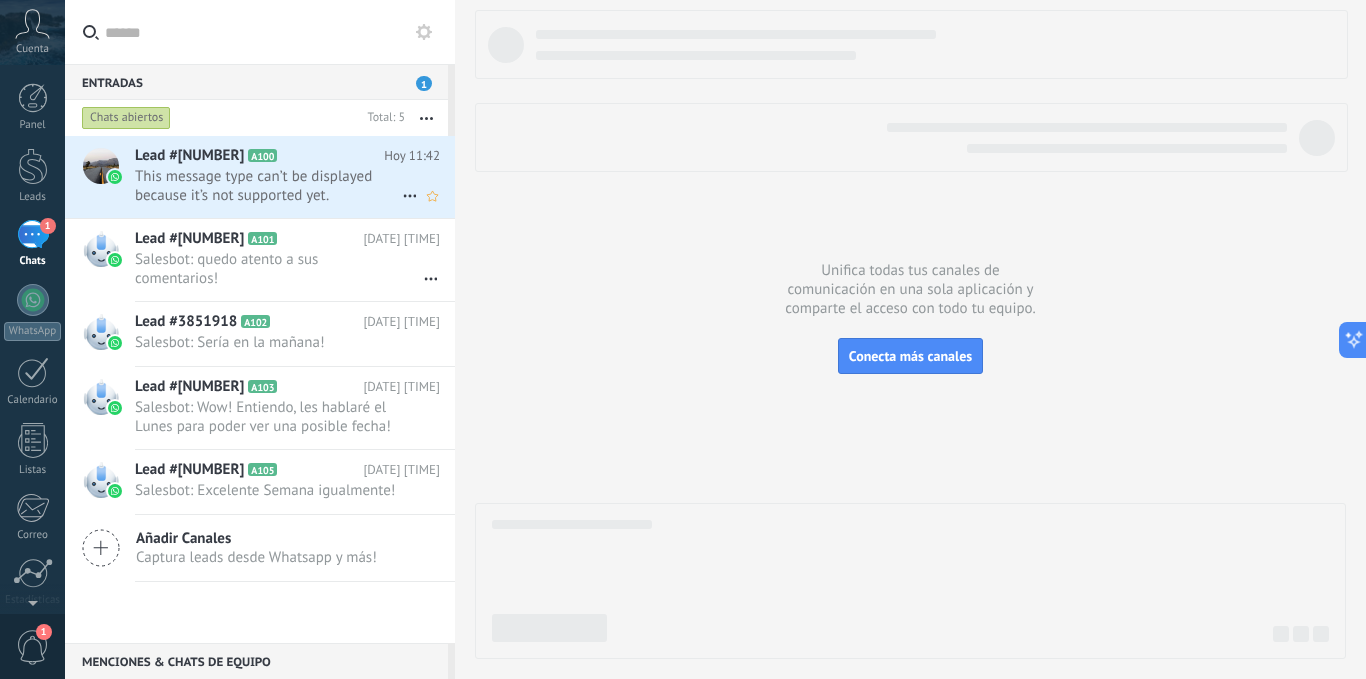 click on "Lead #[NUMBER]
A100
Hoy 11:42
This message type can’t be displayed because it’s not supported yet." at bounding box center (295, 177) 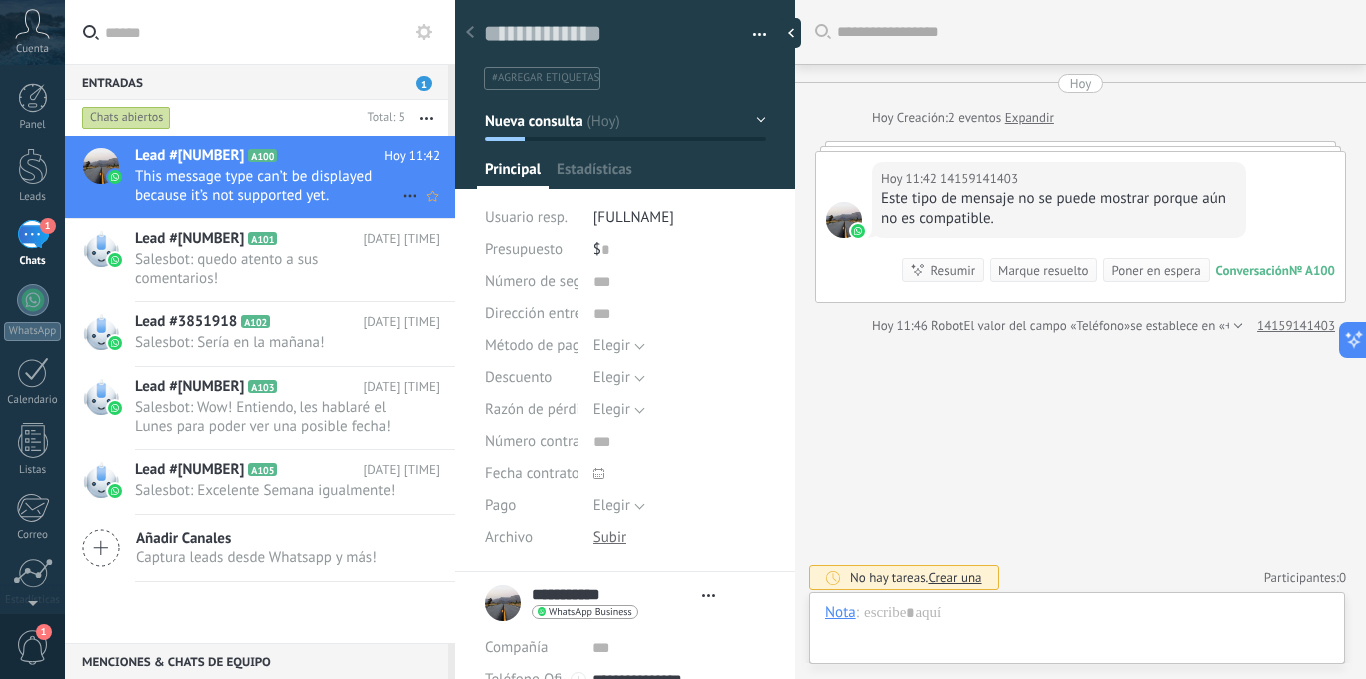 scroll, scrollTop: 30, scrollLeft: 0, axis: vertical 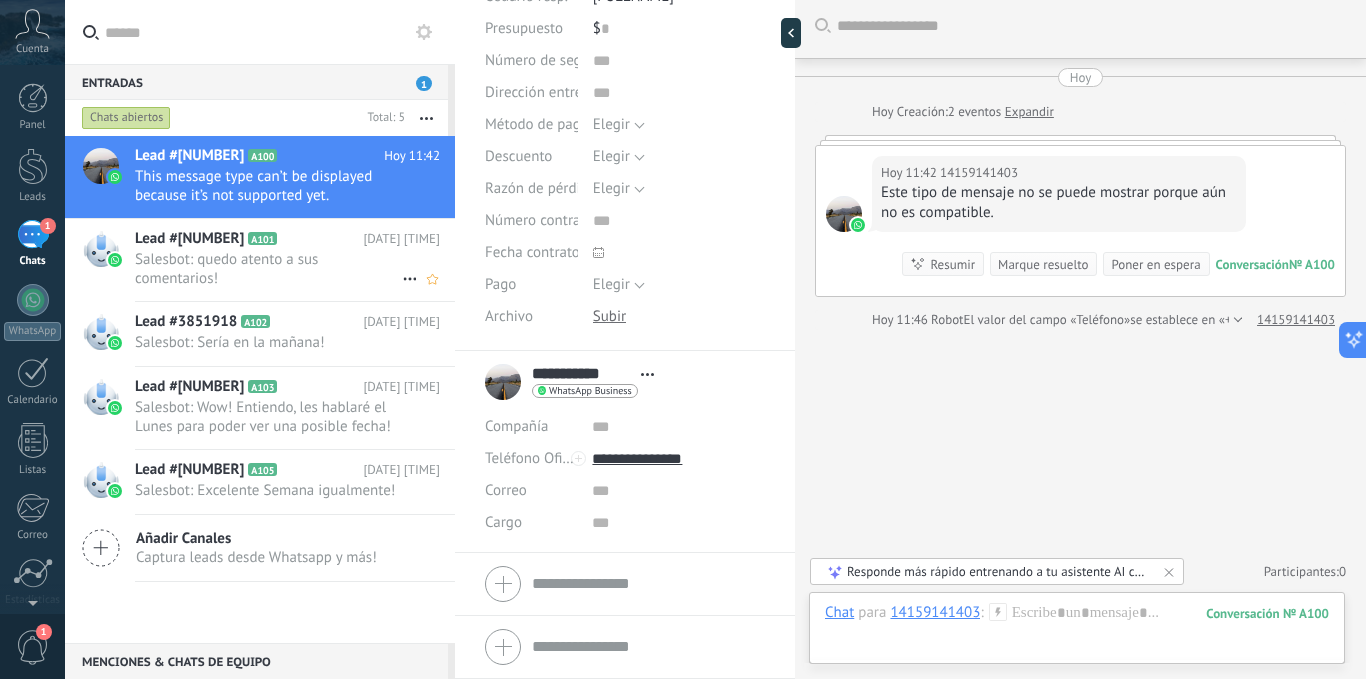 click on "Salesbot: quedo atento a sus comentarios!" at bounding box center [268, 269] 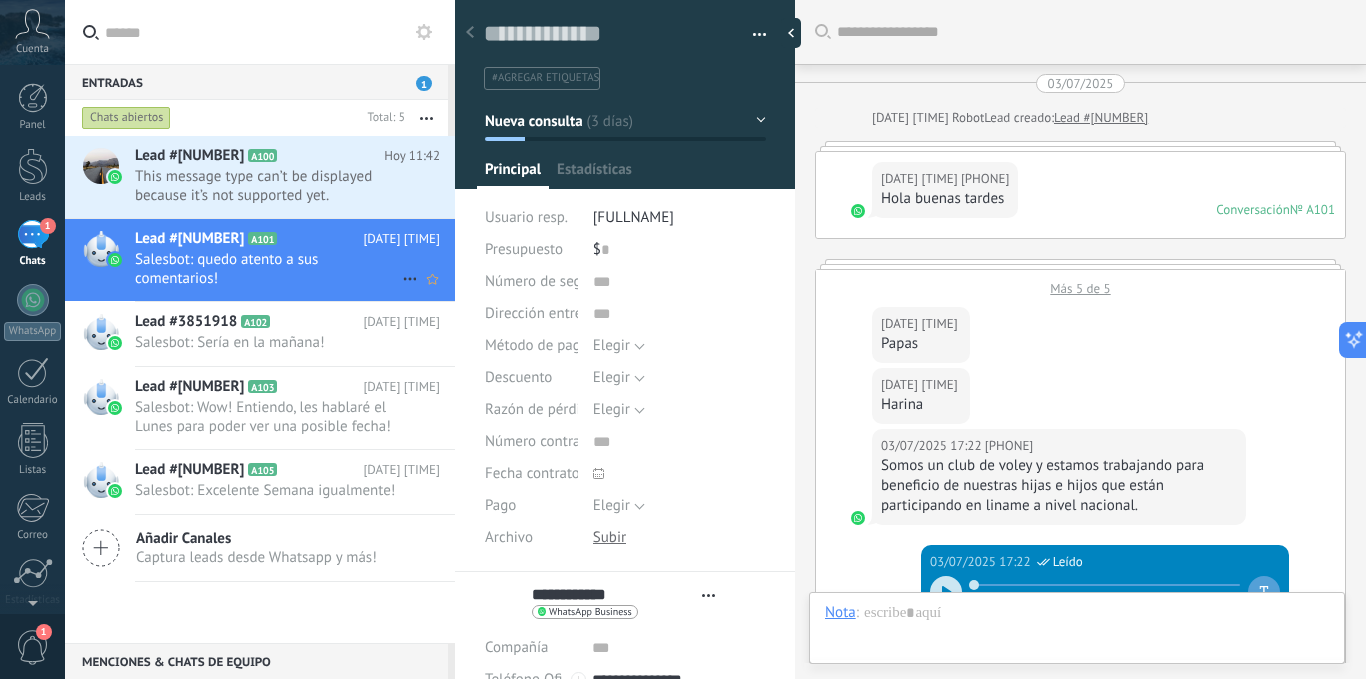scroll, scrollTop: 1205, scrollLeft: 0, axis: vertical 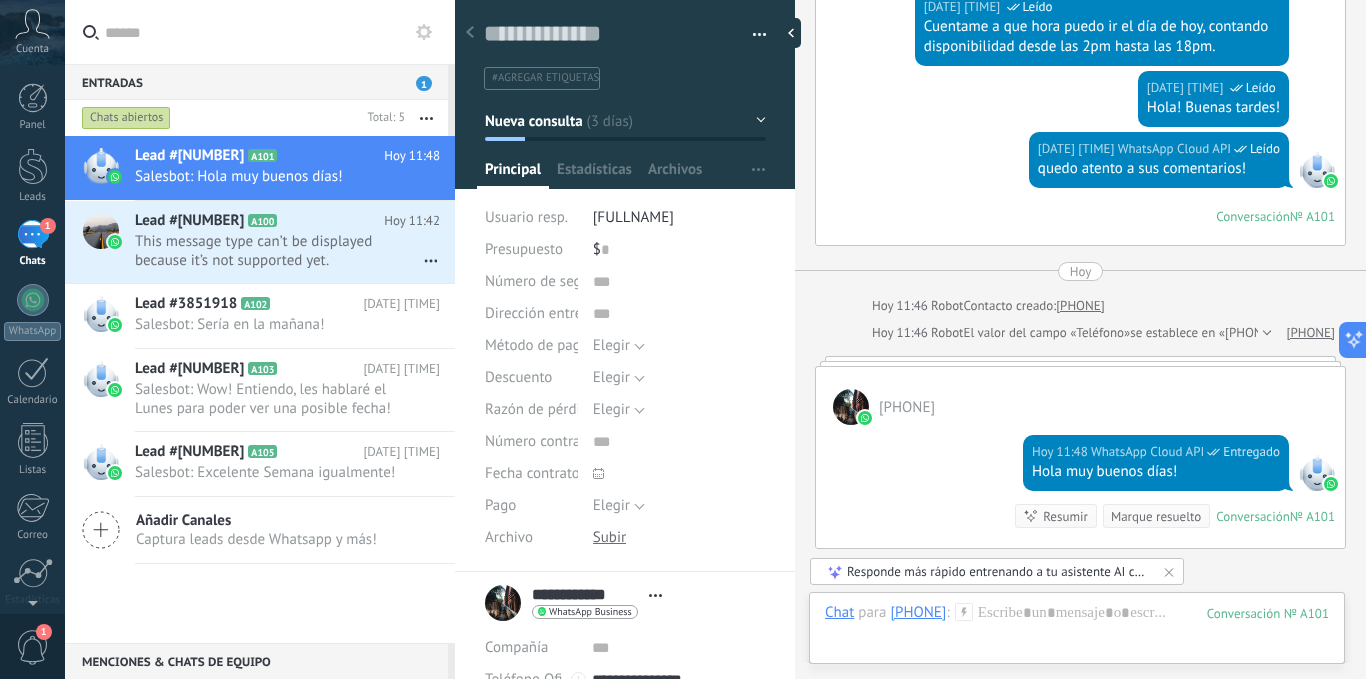 click on "1" at bounding box center [424, 83] 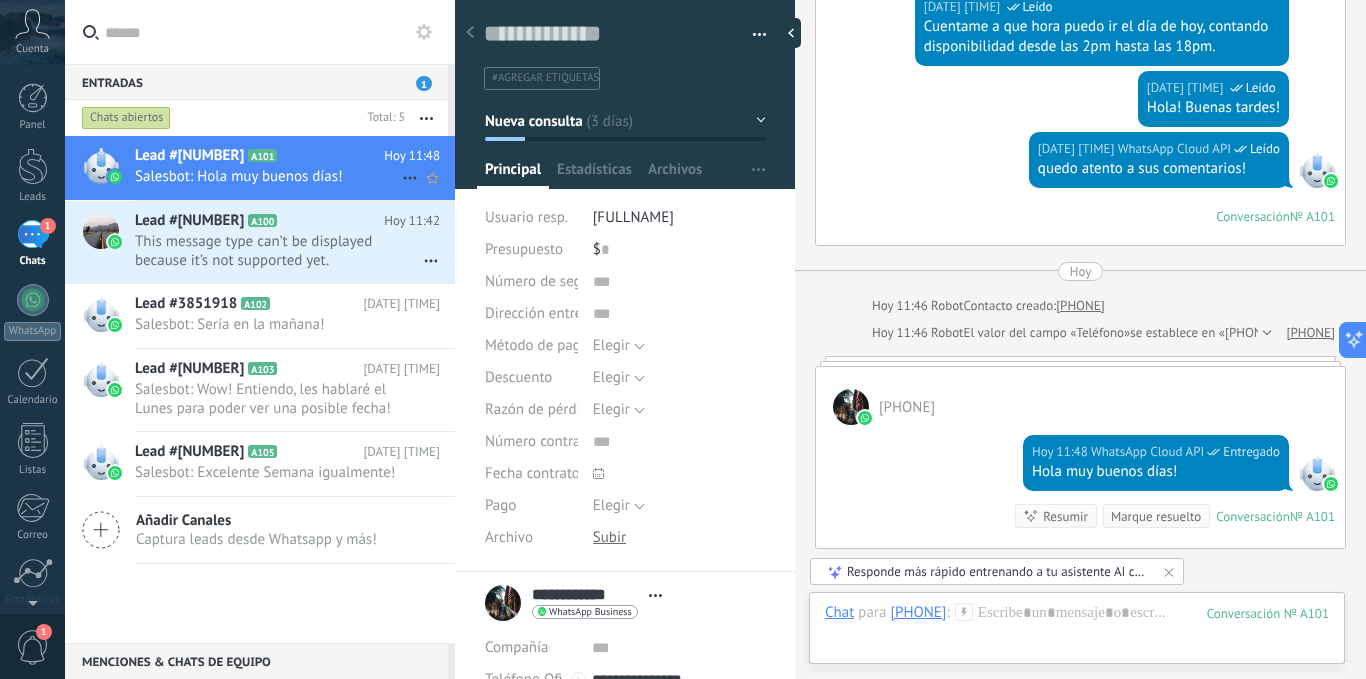 click on "Lead #[NUMBER]
A101" at bounding box center (259, 156) 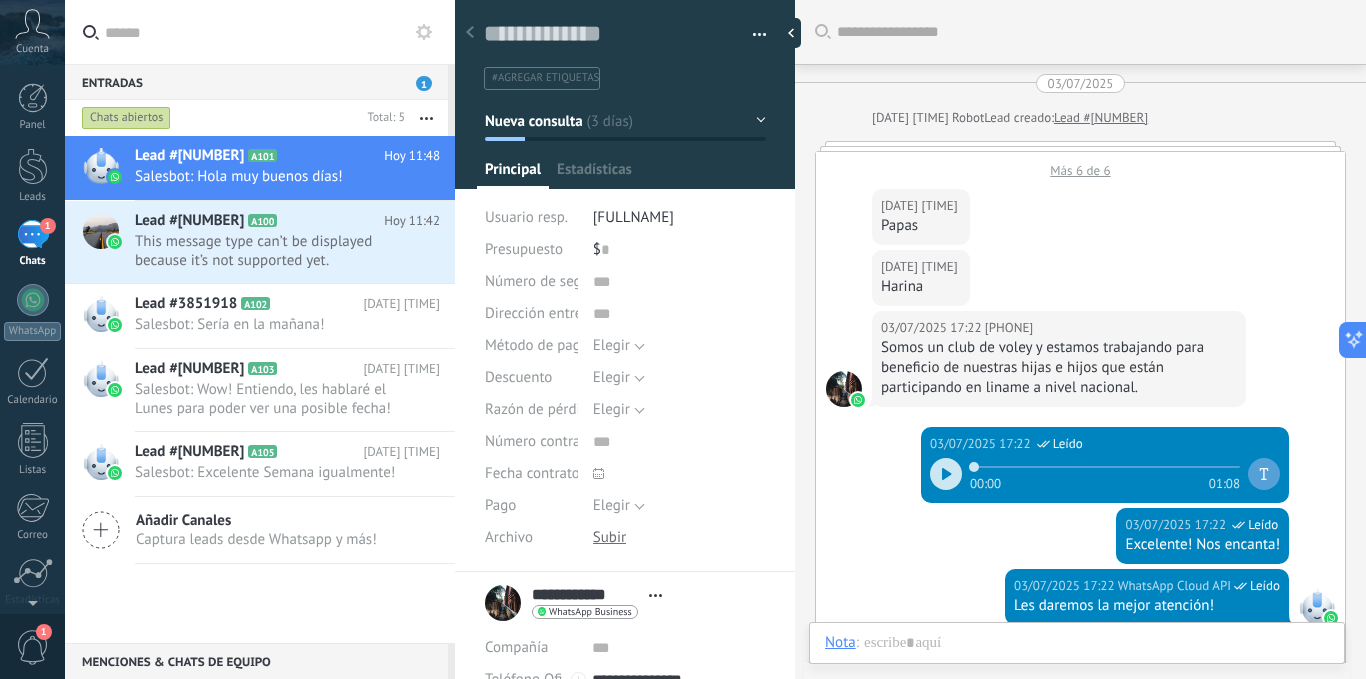scroll, scrollTop: 1366, scrollLeft: 0, axis: vertical 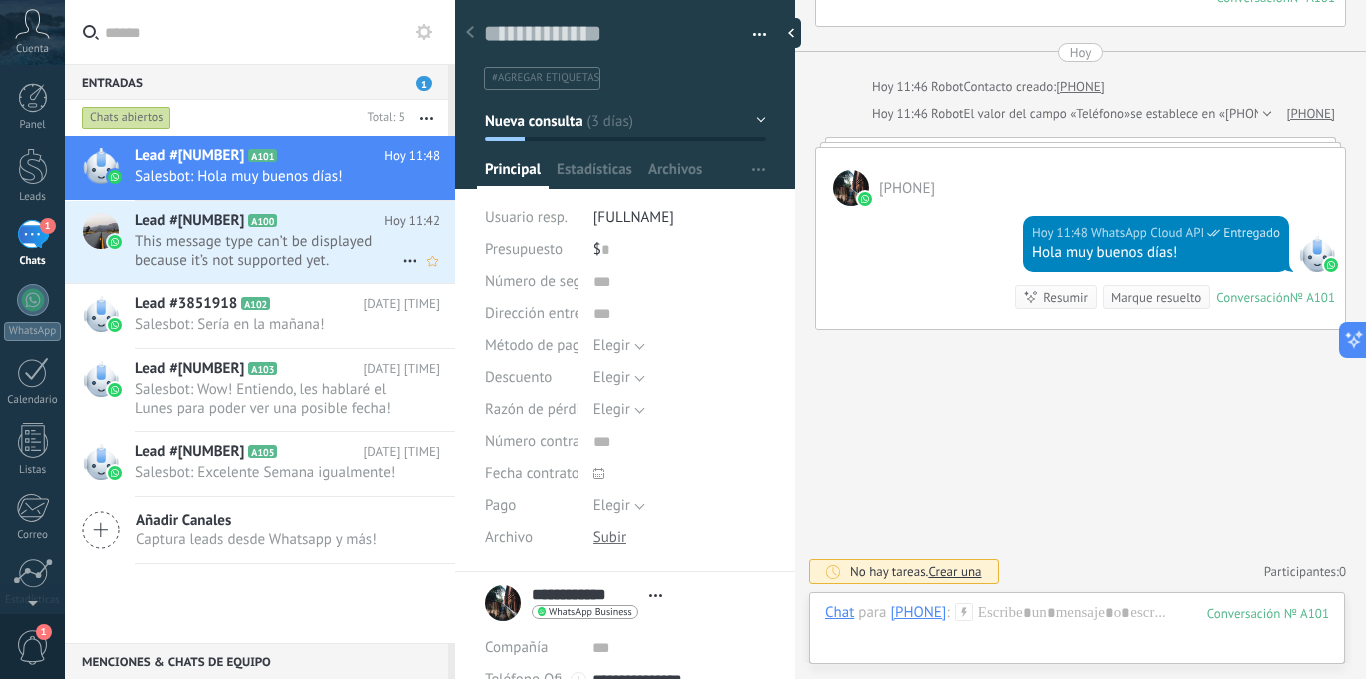 click on "This message type can’t be displayed because it’s not supported yet." at bounding box center (268, 251) 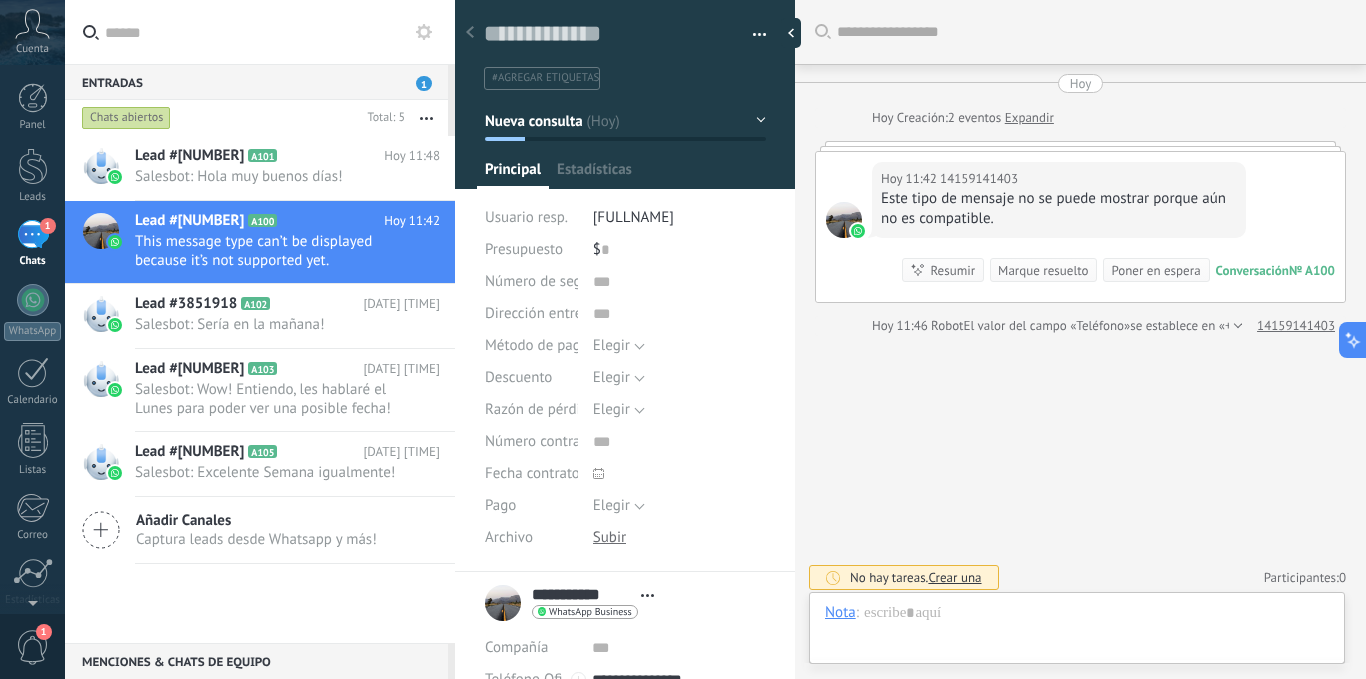 scroll, scrollTop: 30, scrollLeft: 0, axis: vertical 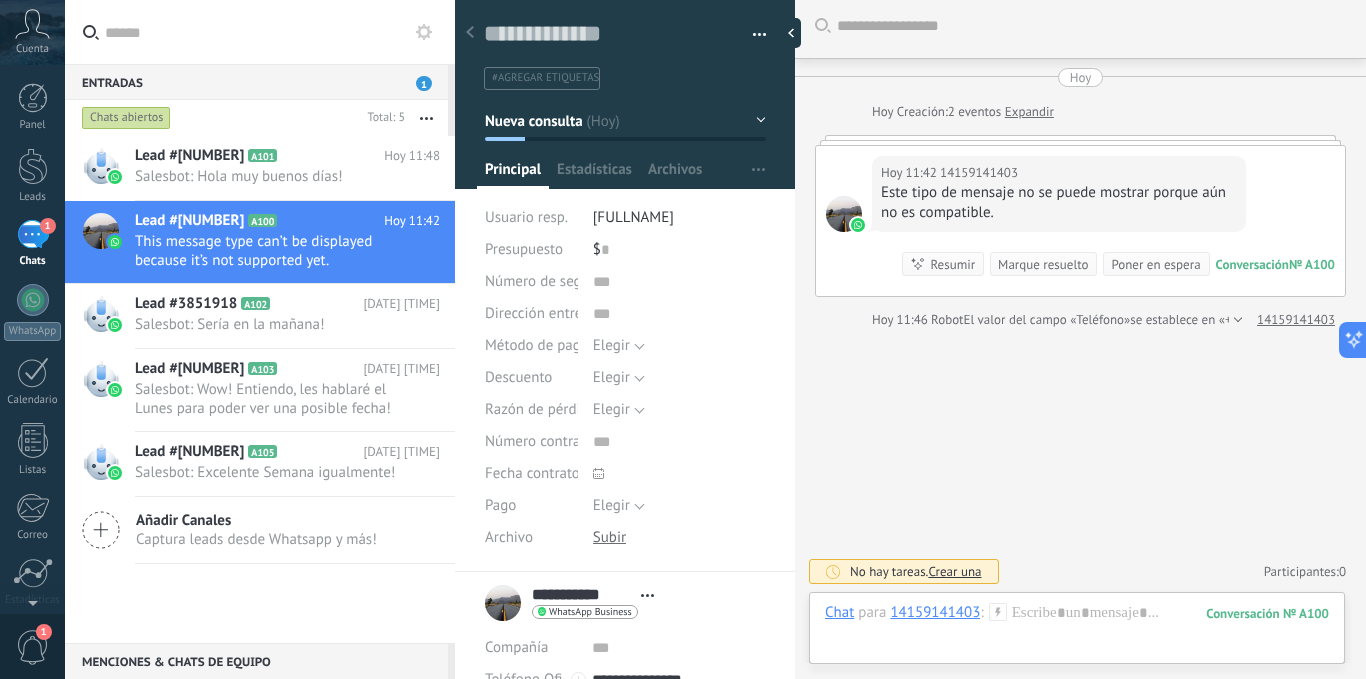 click on "Este tipo de mensaje no se puede mostrar porque aún no es compatible." at bounding box center (1059, 203) 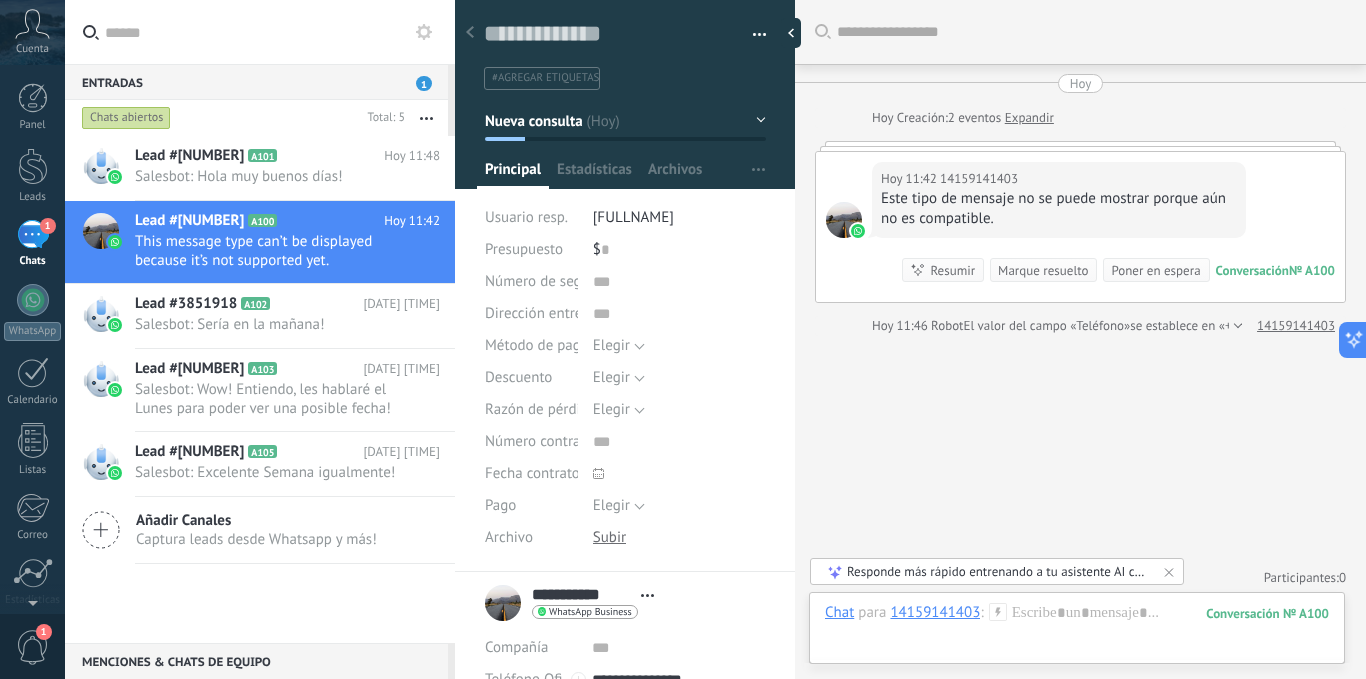 scroll, scrollTop: 6, scrollLeft: 0, axis: vertical 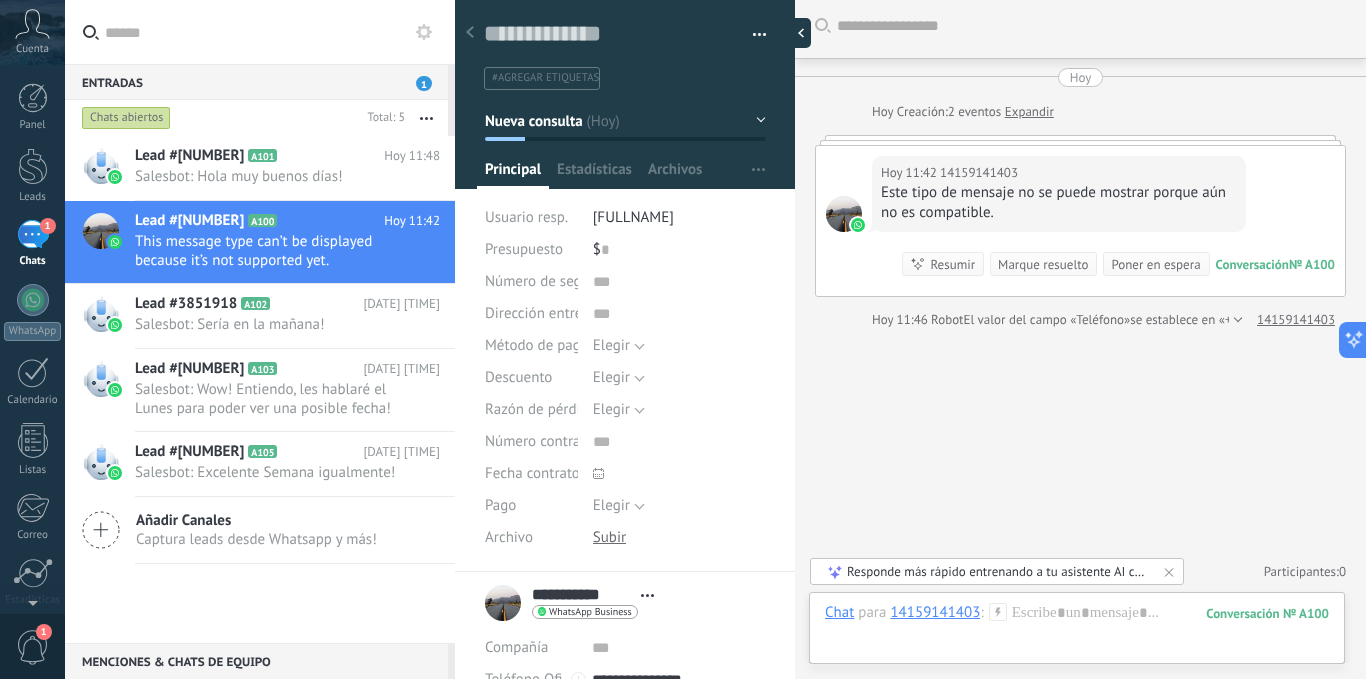 click at bounding box center [796, 33] 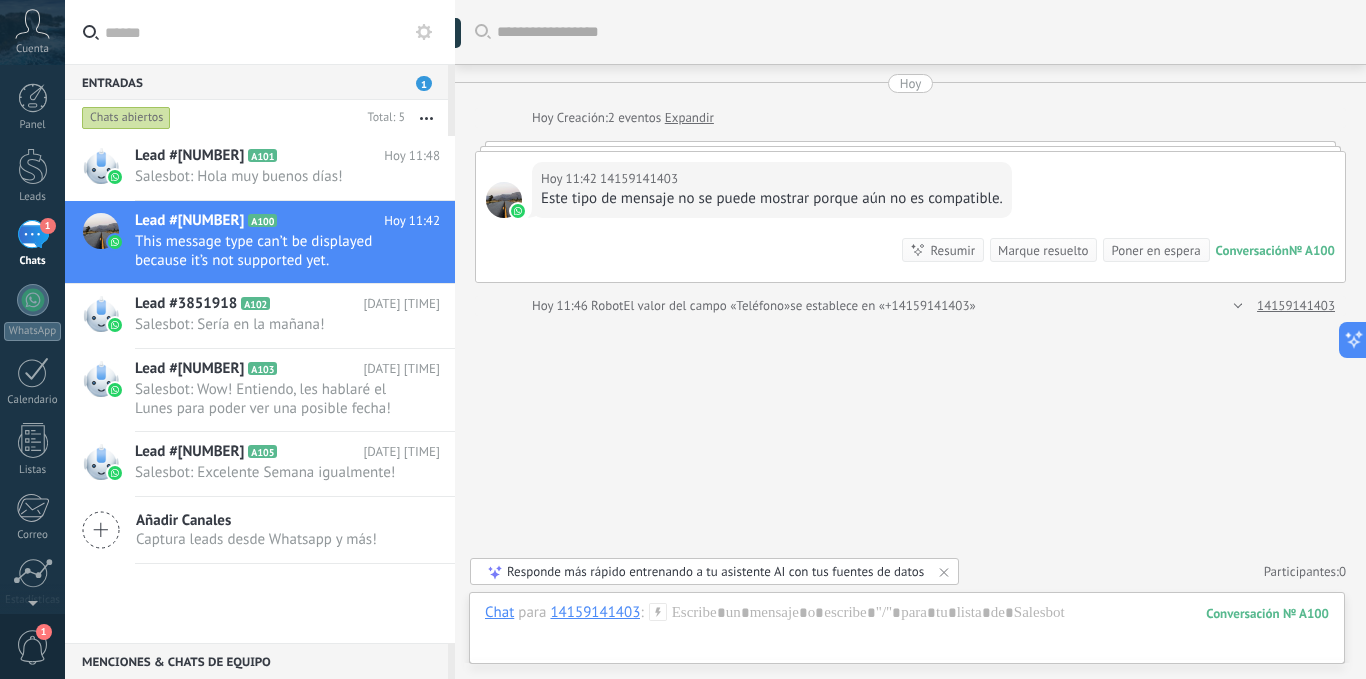 scroll, scrollTop: 19, scrollLeft: 0, axis: vertical 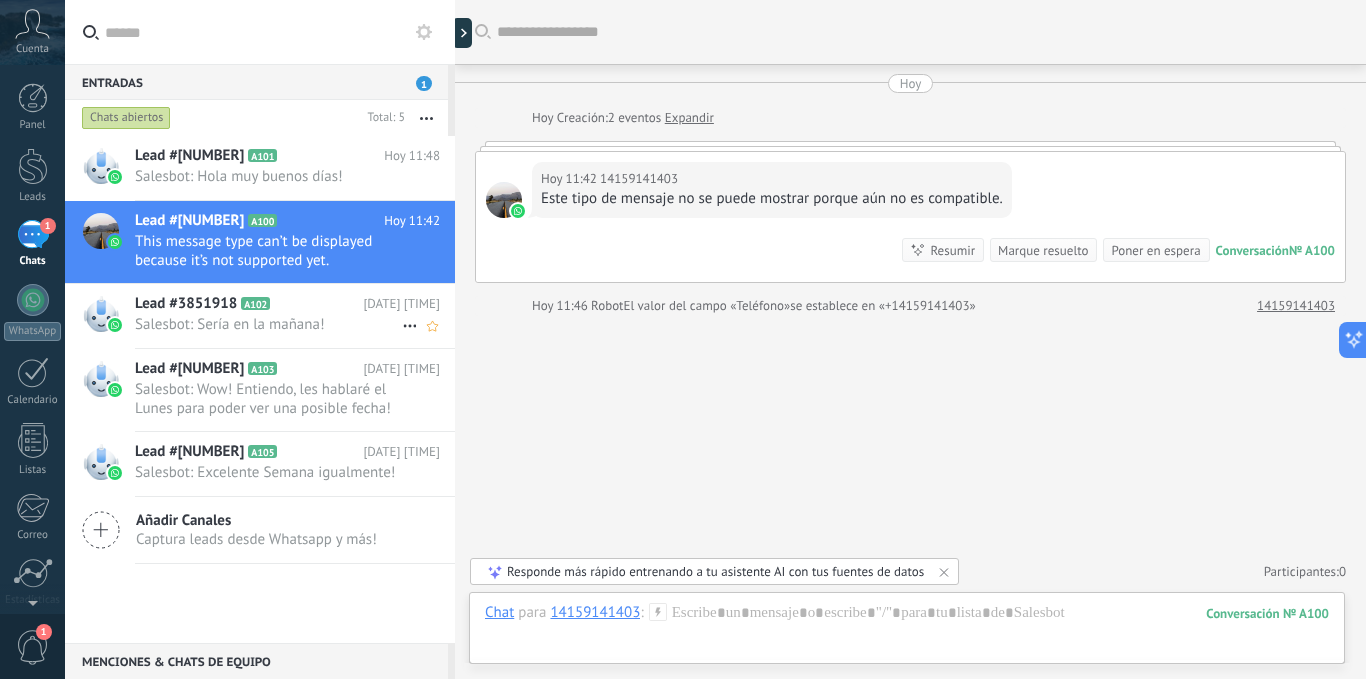 click on "Salesbot: Sería en la mañana!" at bounding box center [268, 324] 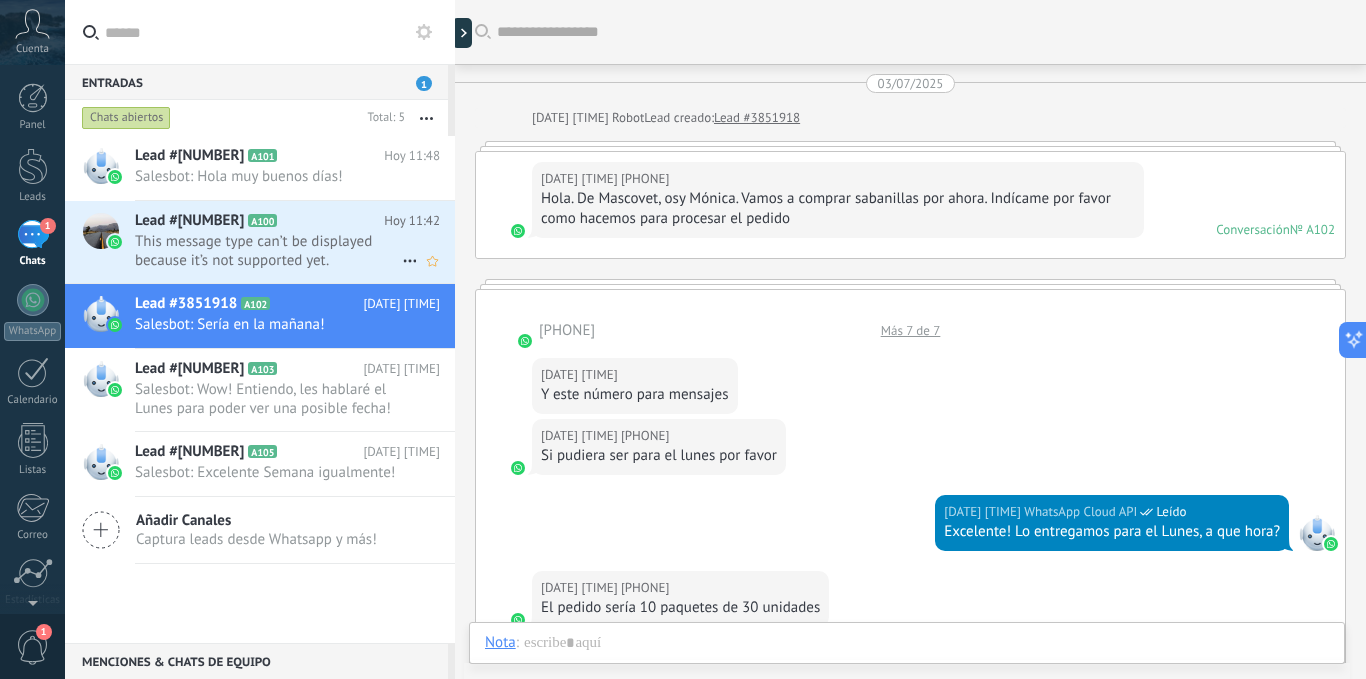 scroll, scrollTop: 799, scrollLeft: 0, axis: vertical 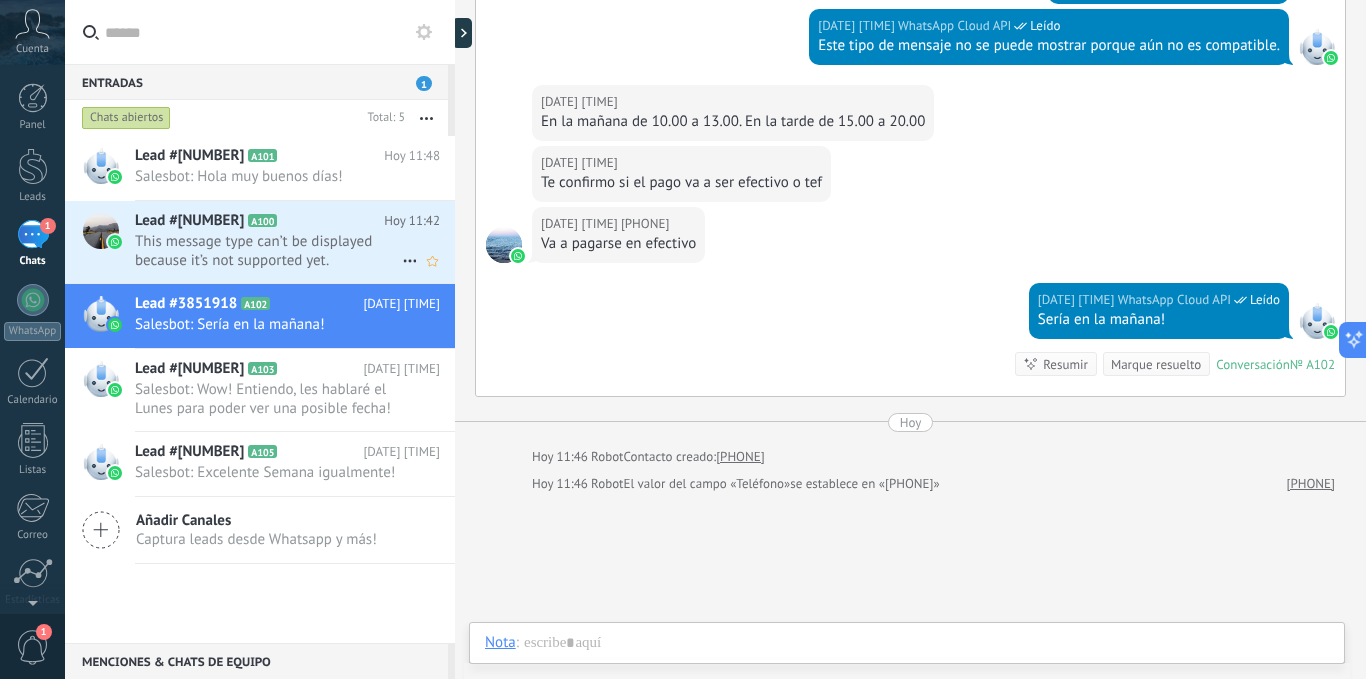 click on "This message type can’t be displayed because it’s not supported yet." at bounding box center [268, 251] 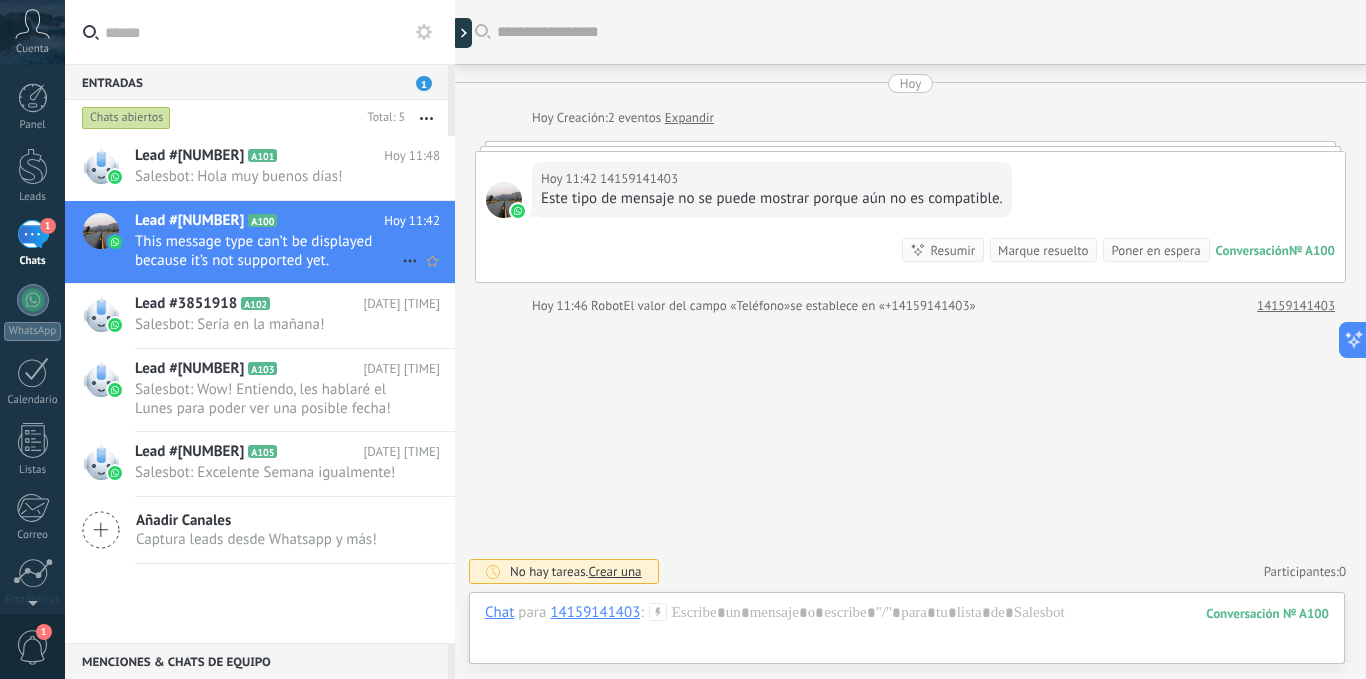 click at bounding box center [410, 261] 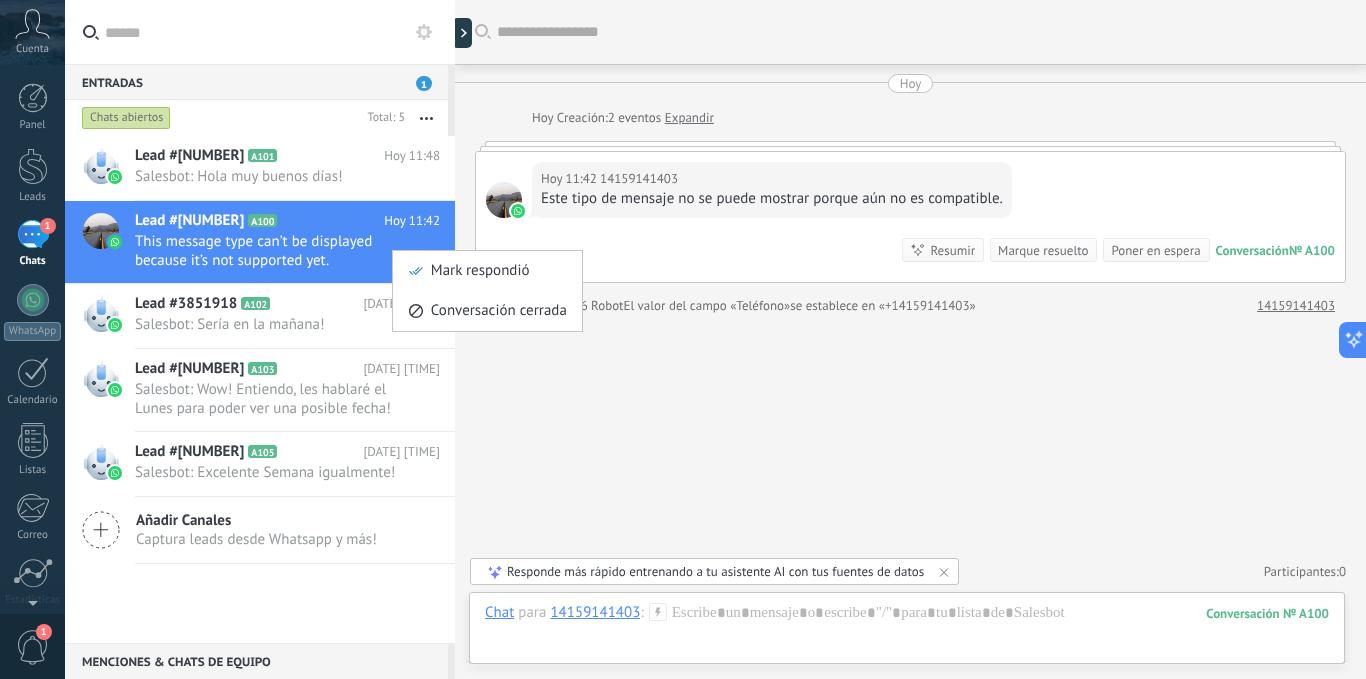 click at bounding box center [683, 339] 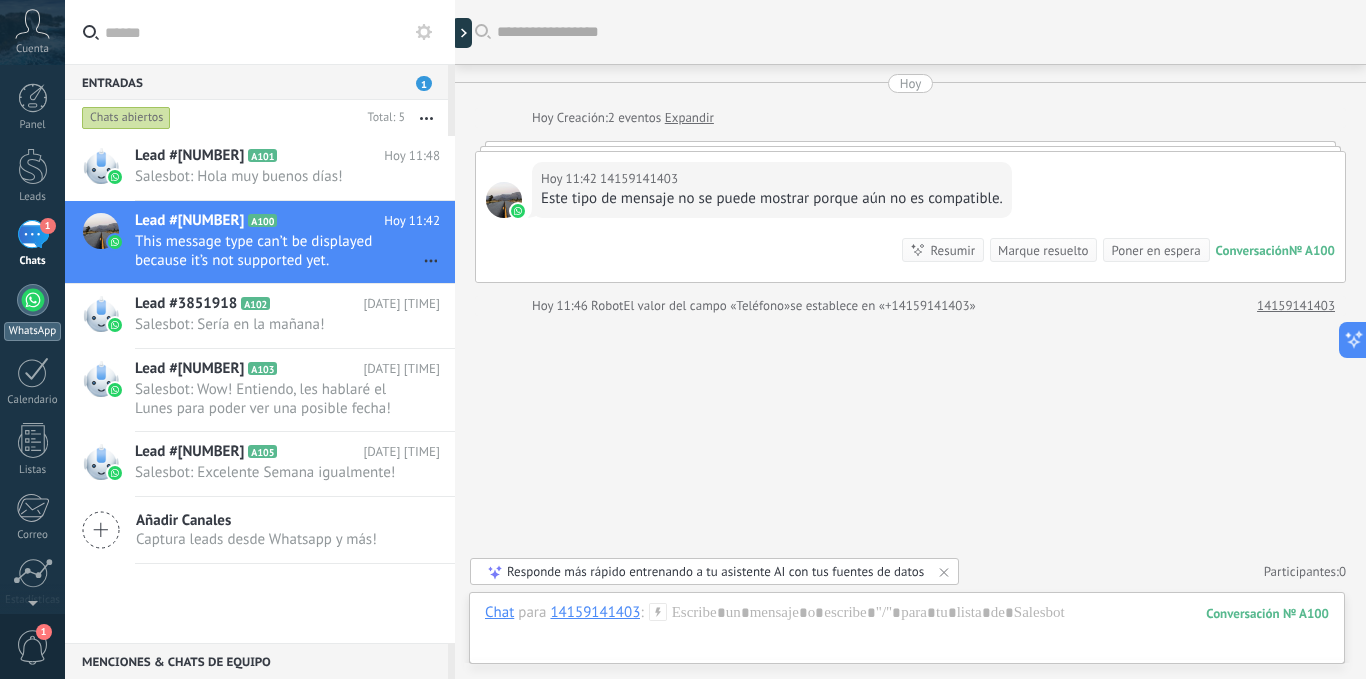 click at bounding box center [33, 300] 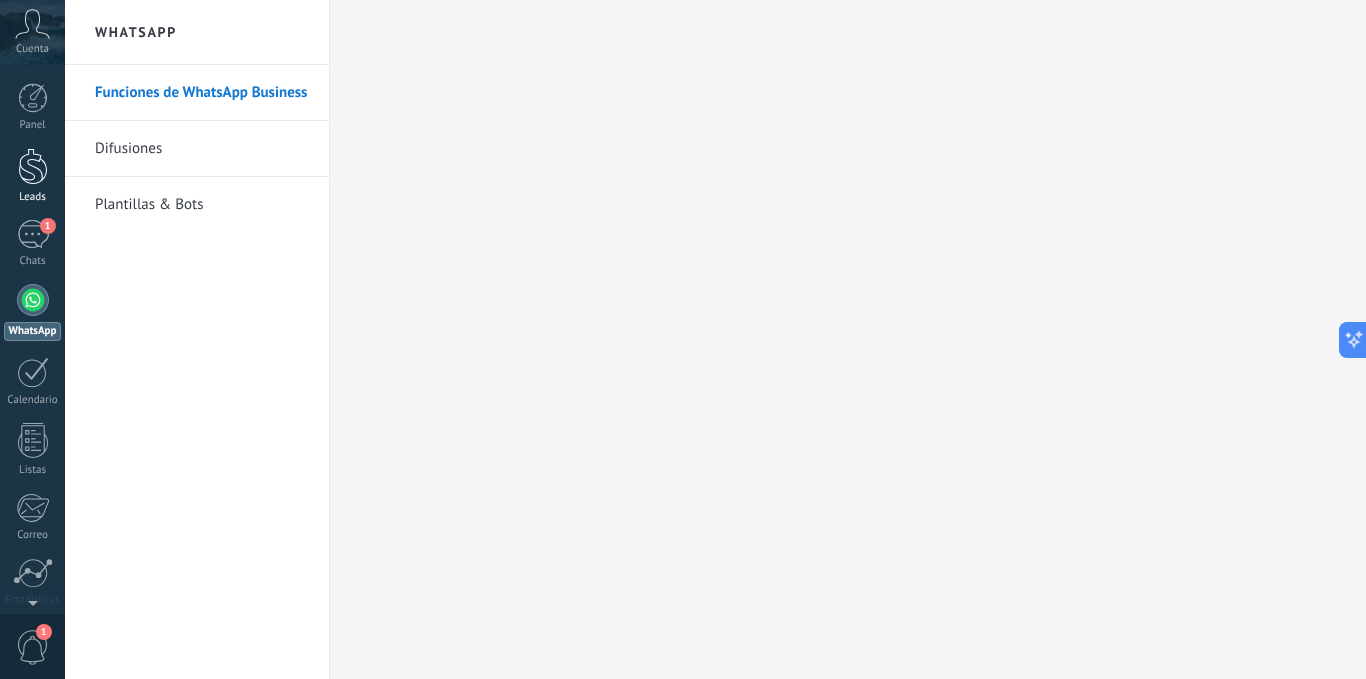 click at bounding box center (33, 166) 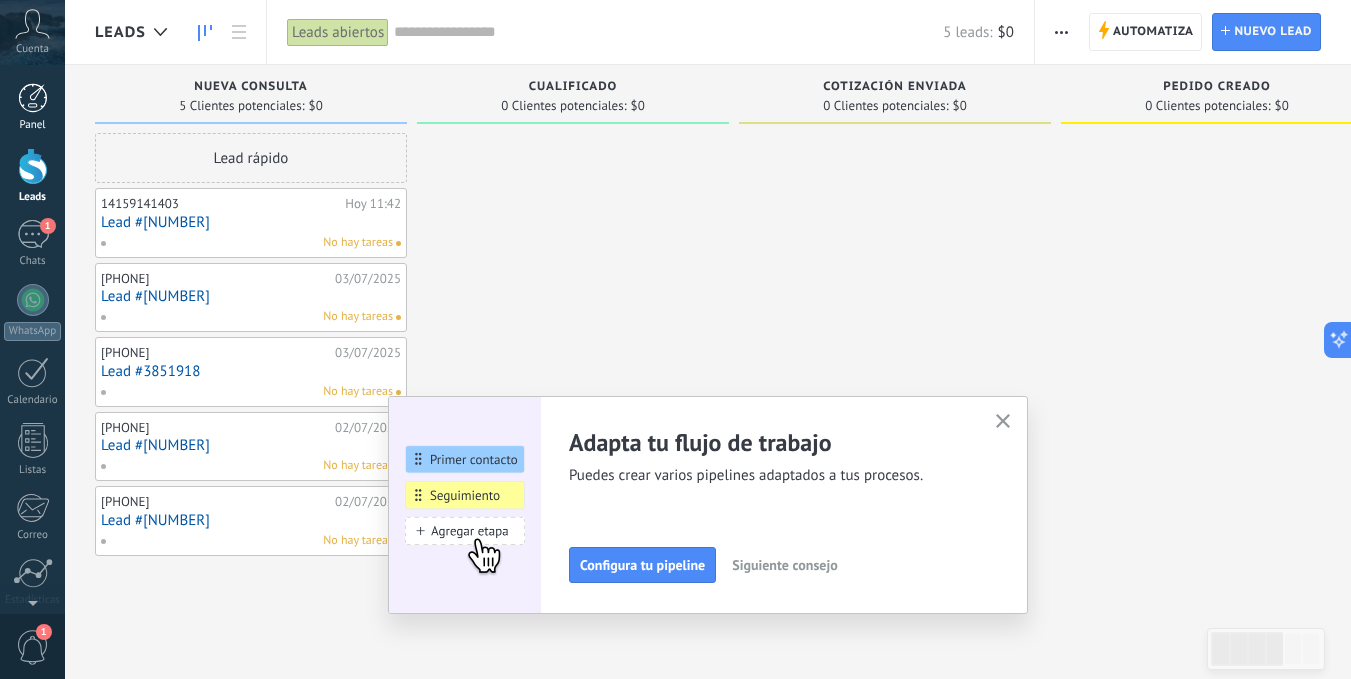 click at bounding box center (33, 98) 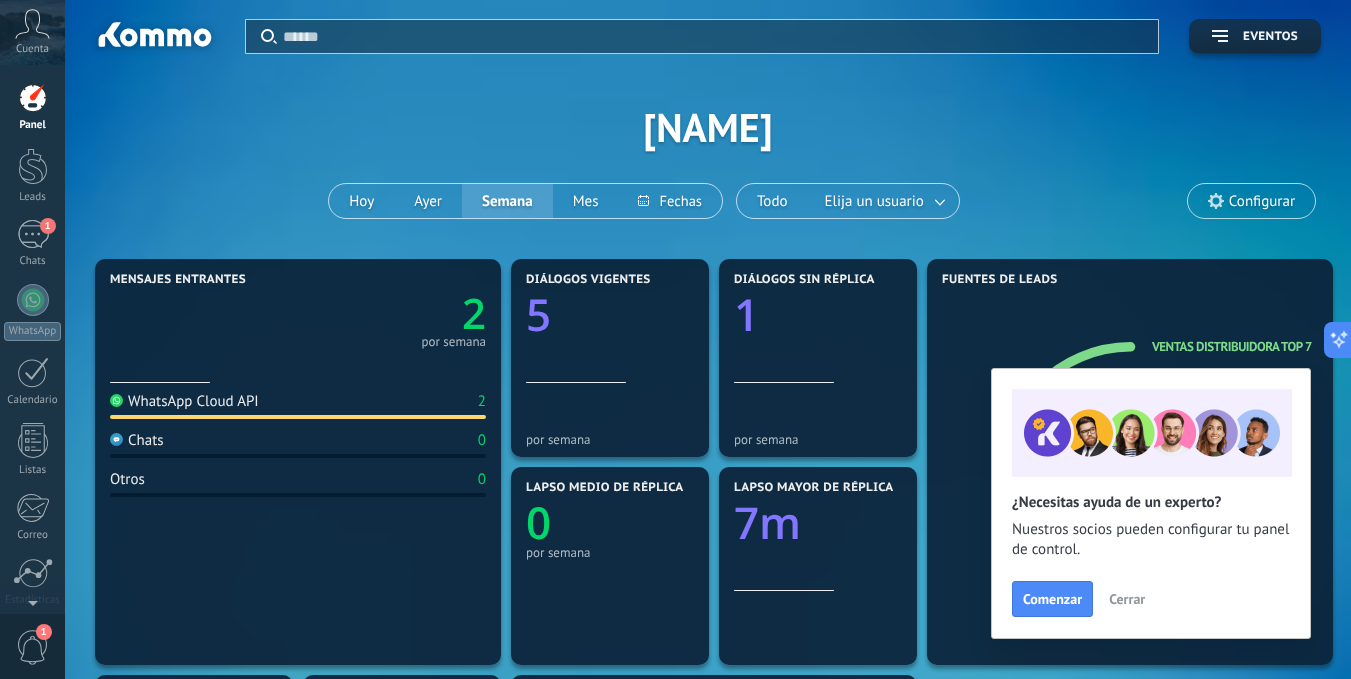 click on "Cerrar" at bounding box center [1127, 599] 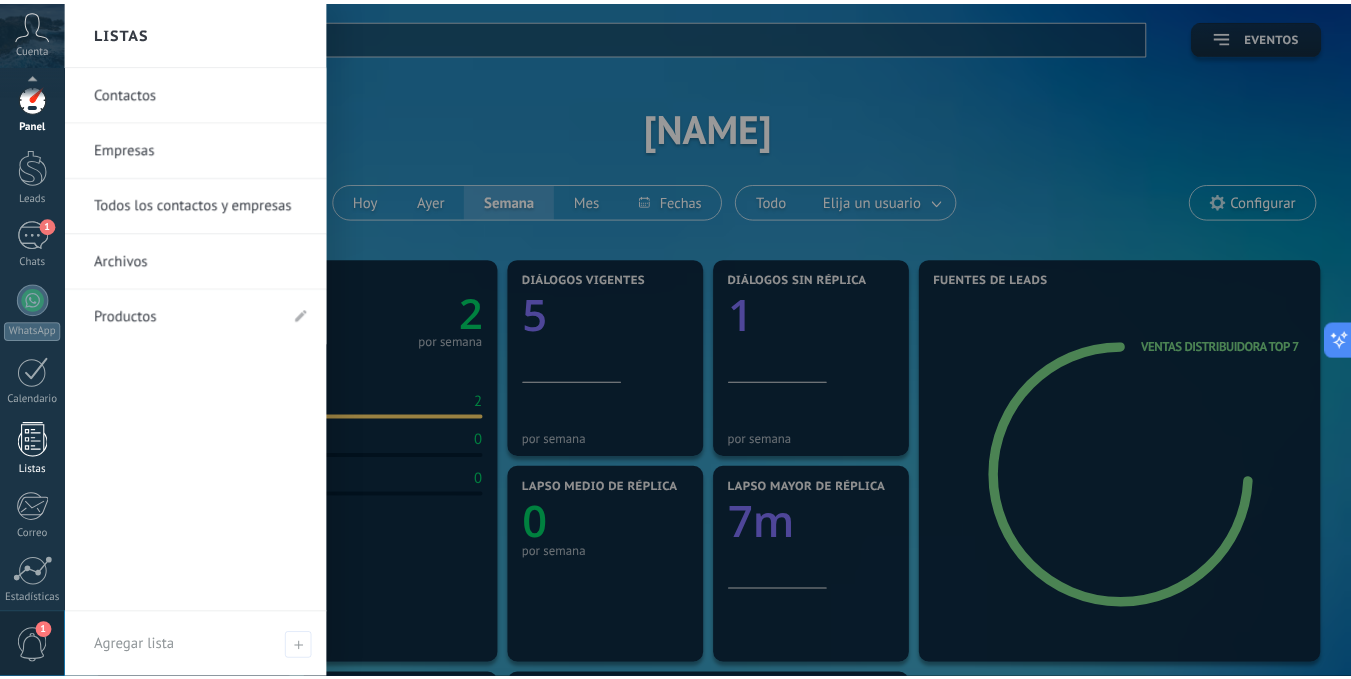 scroll, scrollTop: 153, scrollLeft: 0, axis: vertical 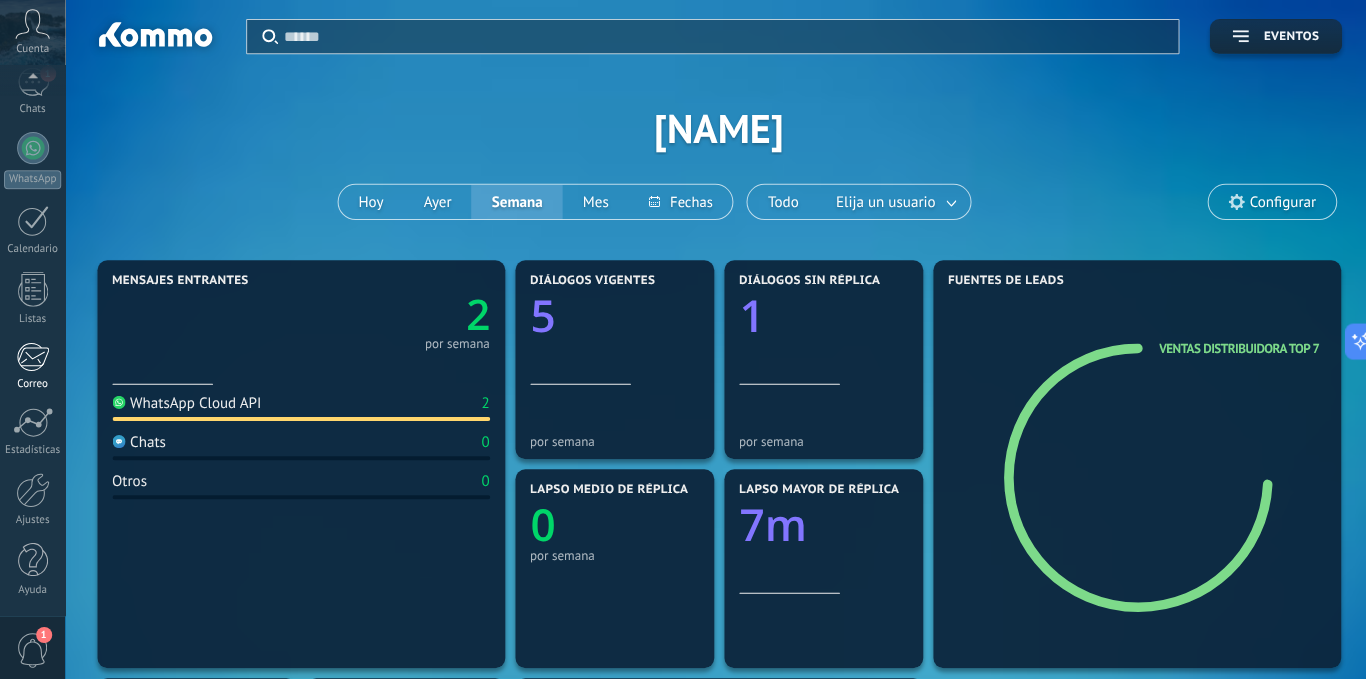 click at bounding box center (32, 355) 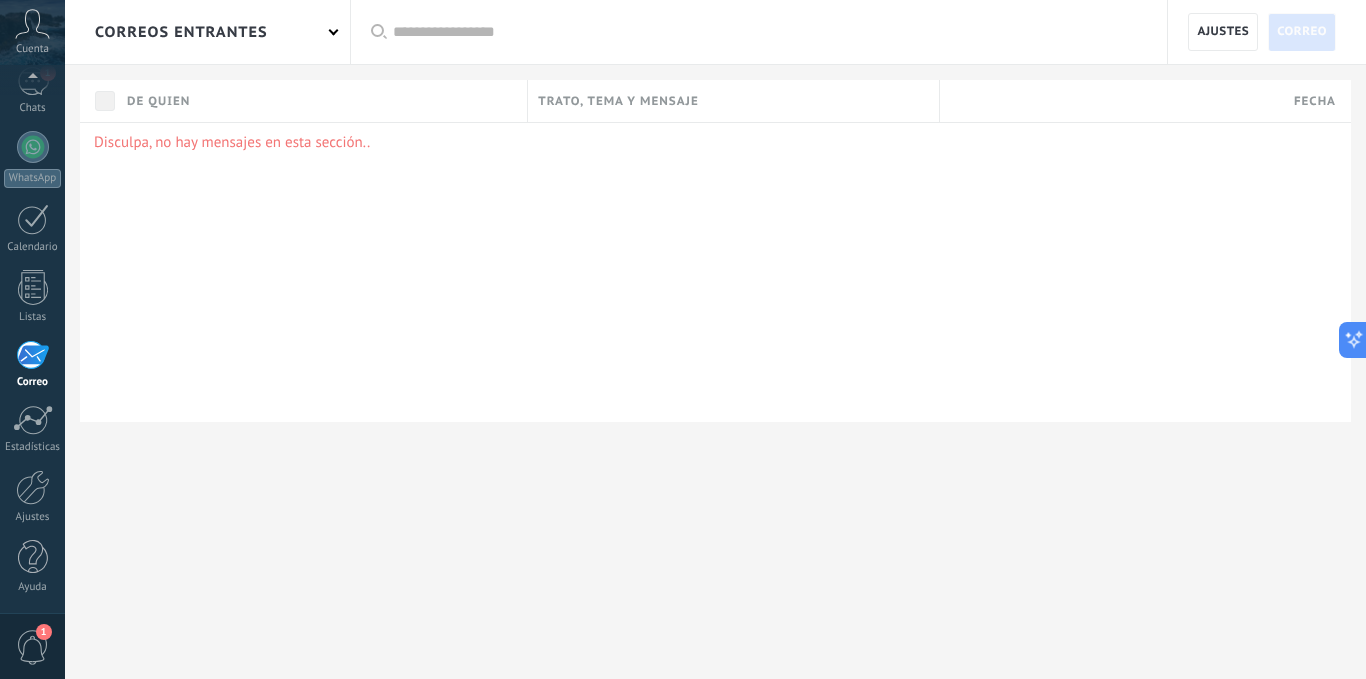 click on "correos entrantes" at bounding box center [207, 32] 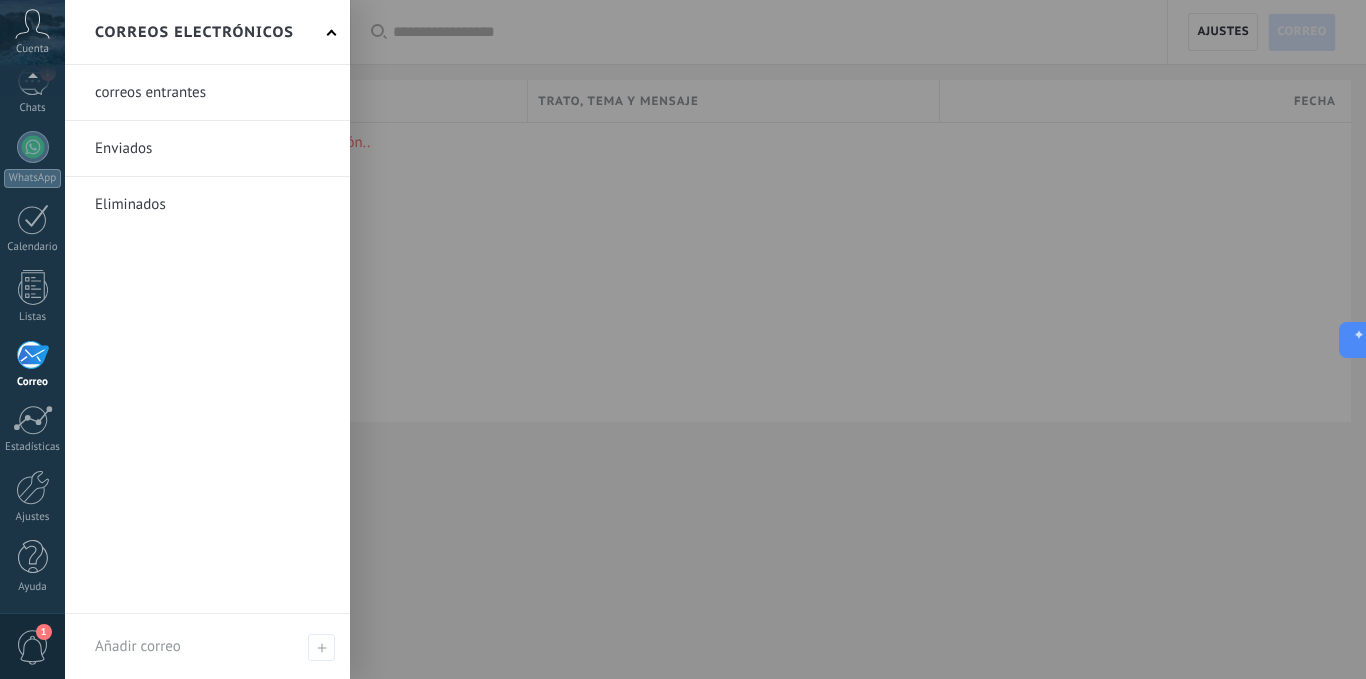 click on "Correos electrónicos" at bounding box center (207, 32) 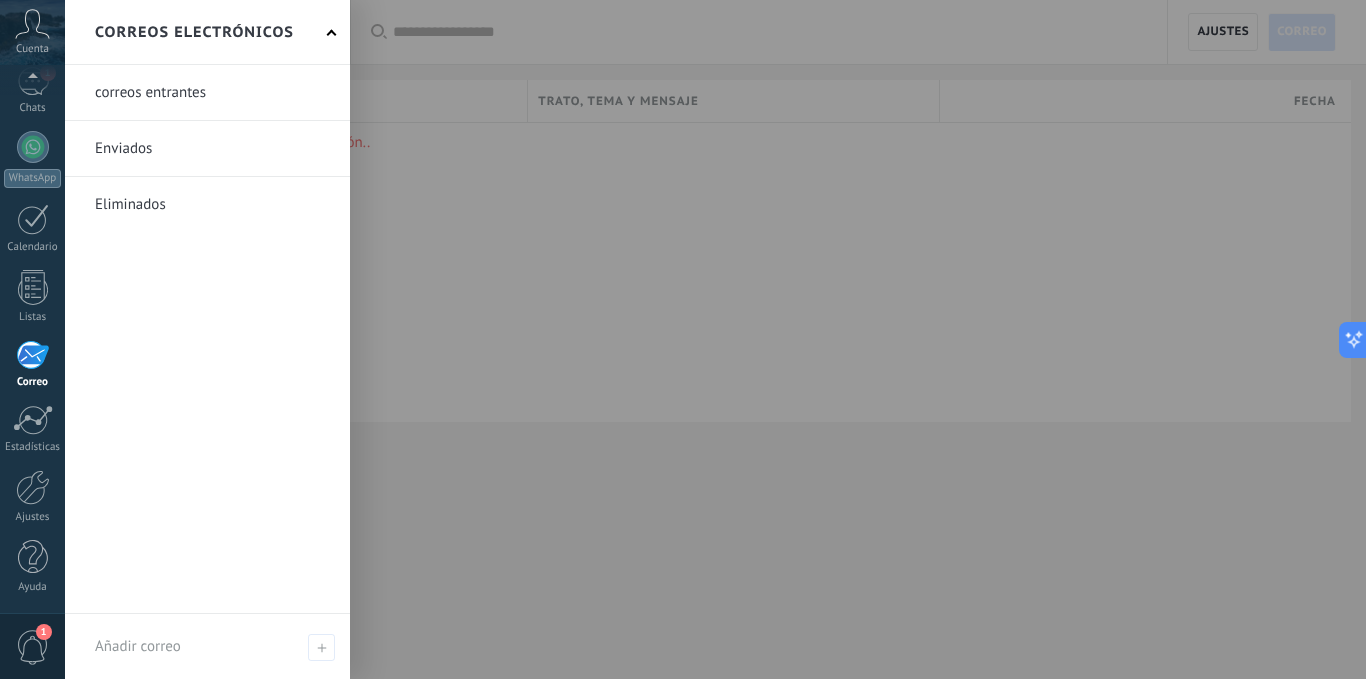 click at bounding box center [748, 339] 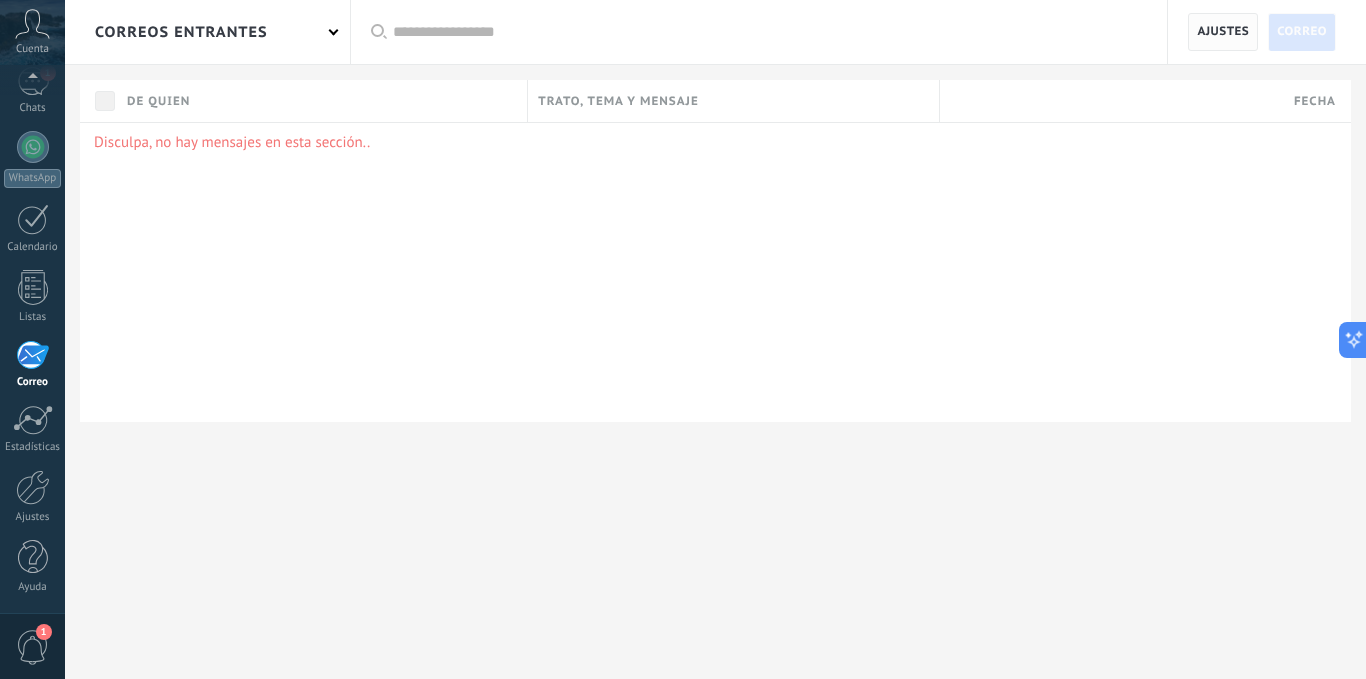 click on "Ajustes" at bounding box center [1223, 32] 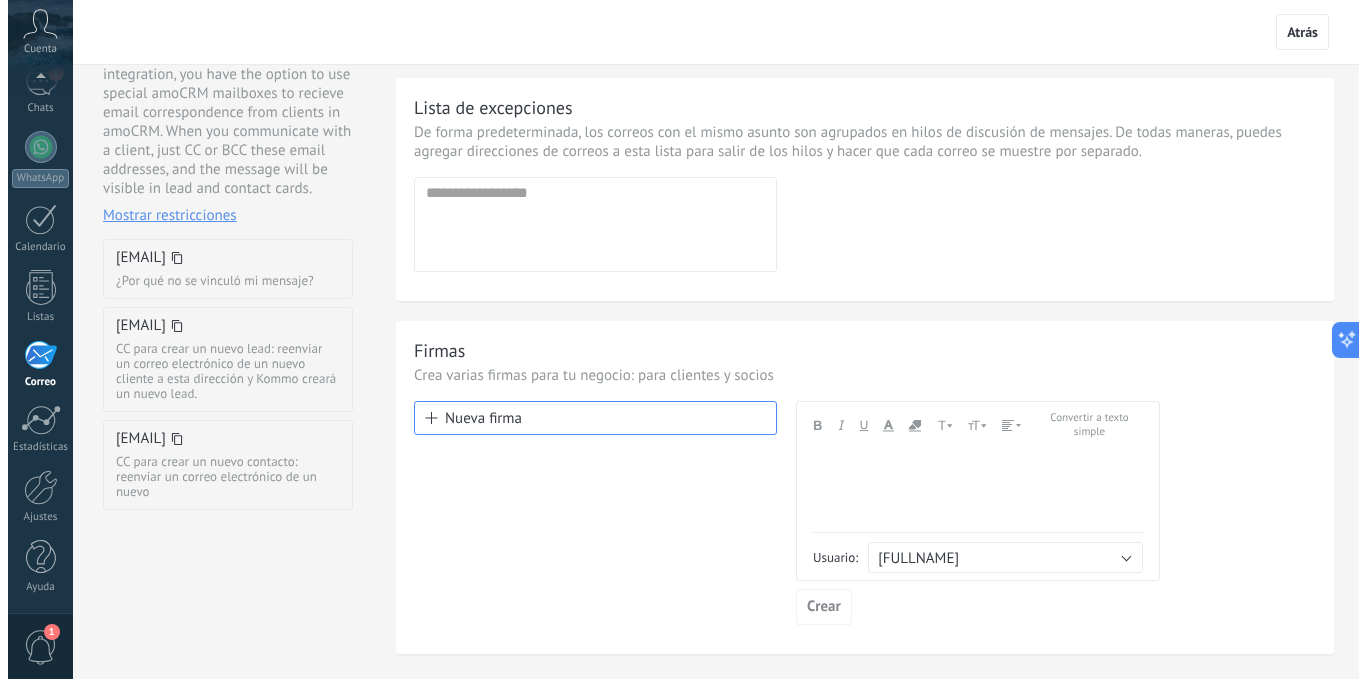 scroll, scrollTop: 0, scrollLeft: 0, axis: both 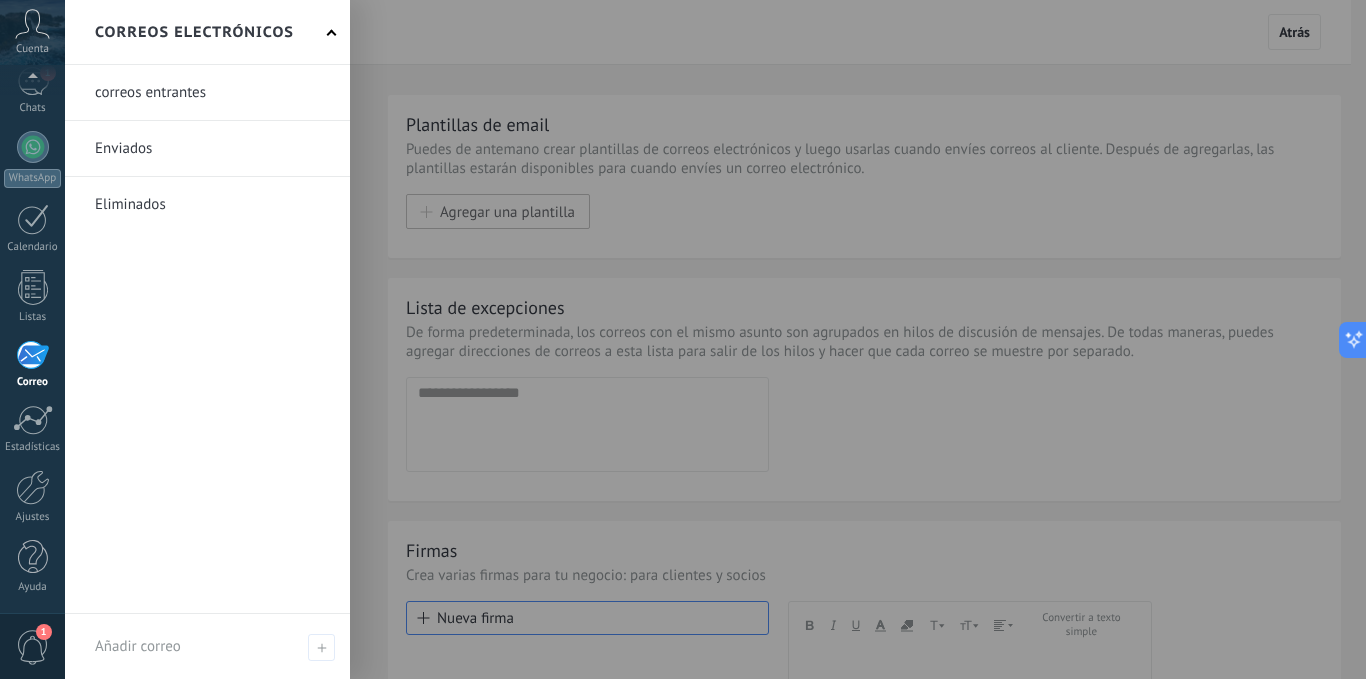 click at bounding box center [32, 355] 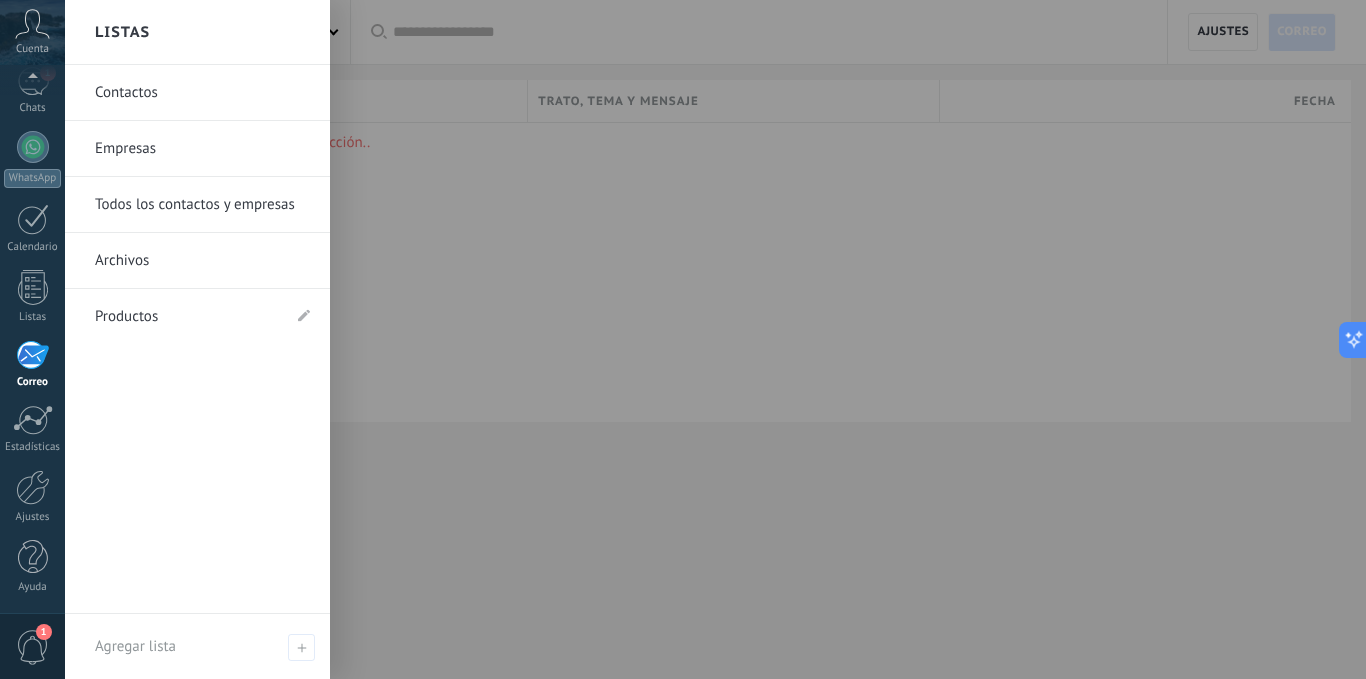 click on "Contactos" at bounding box center (202, 93) 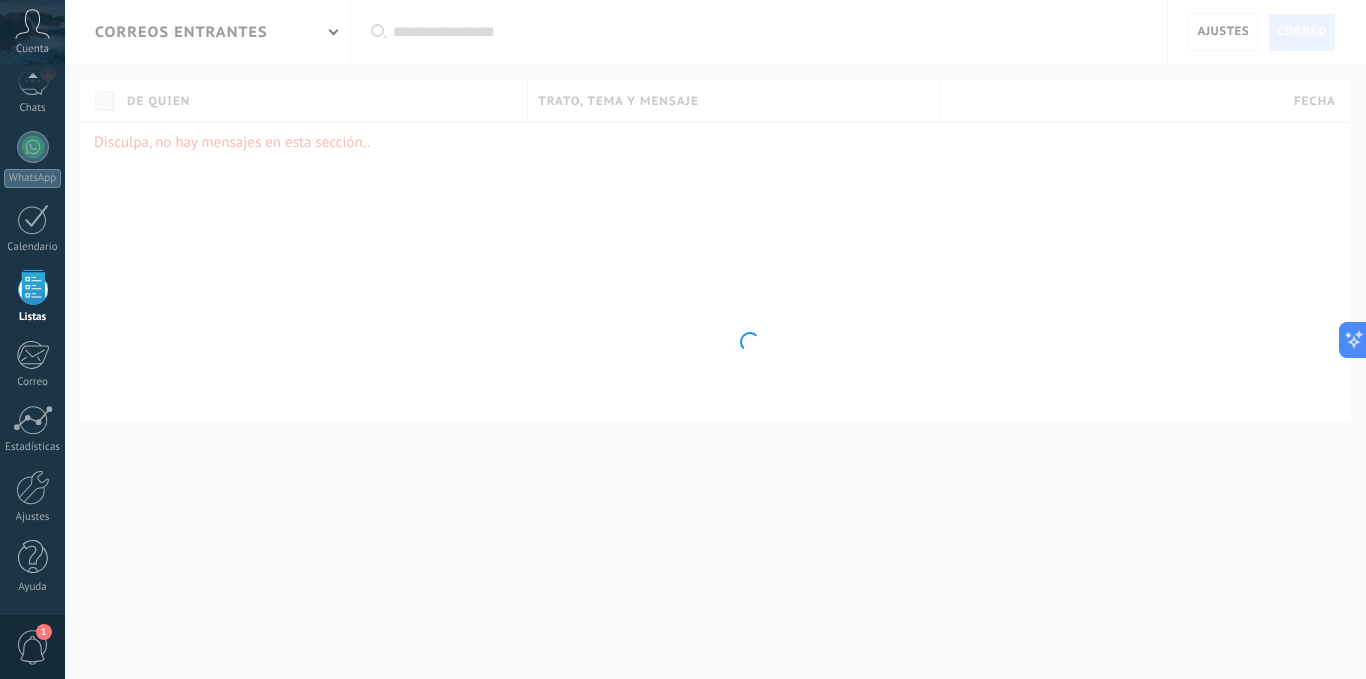 scroll, scrollTop: 124, scrollLeft: 0, axis: vertical 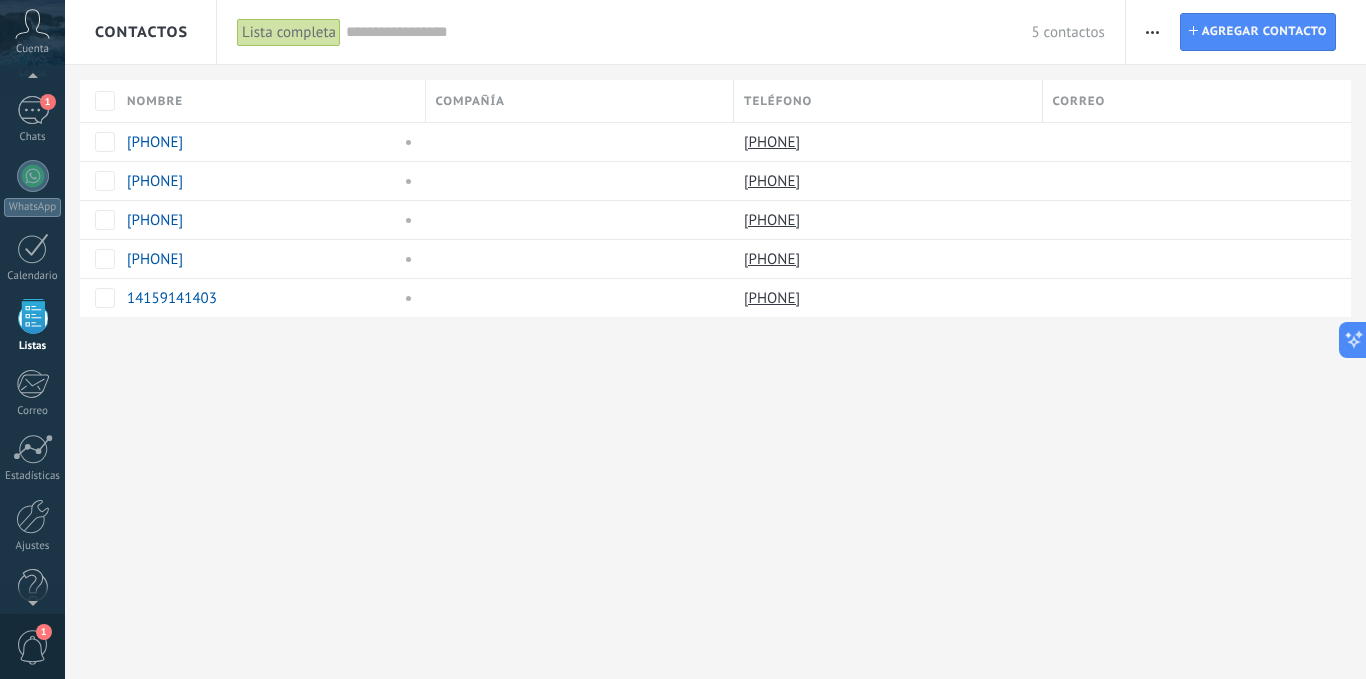 click on "Lead #[NUMBER]" at bounding box center (715, 339) 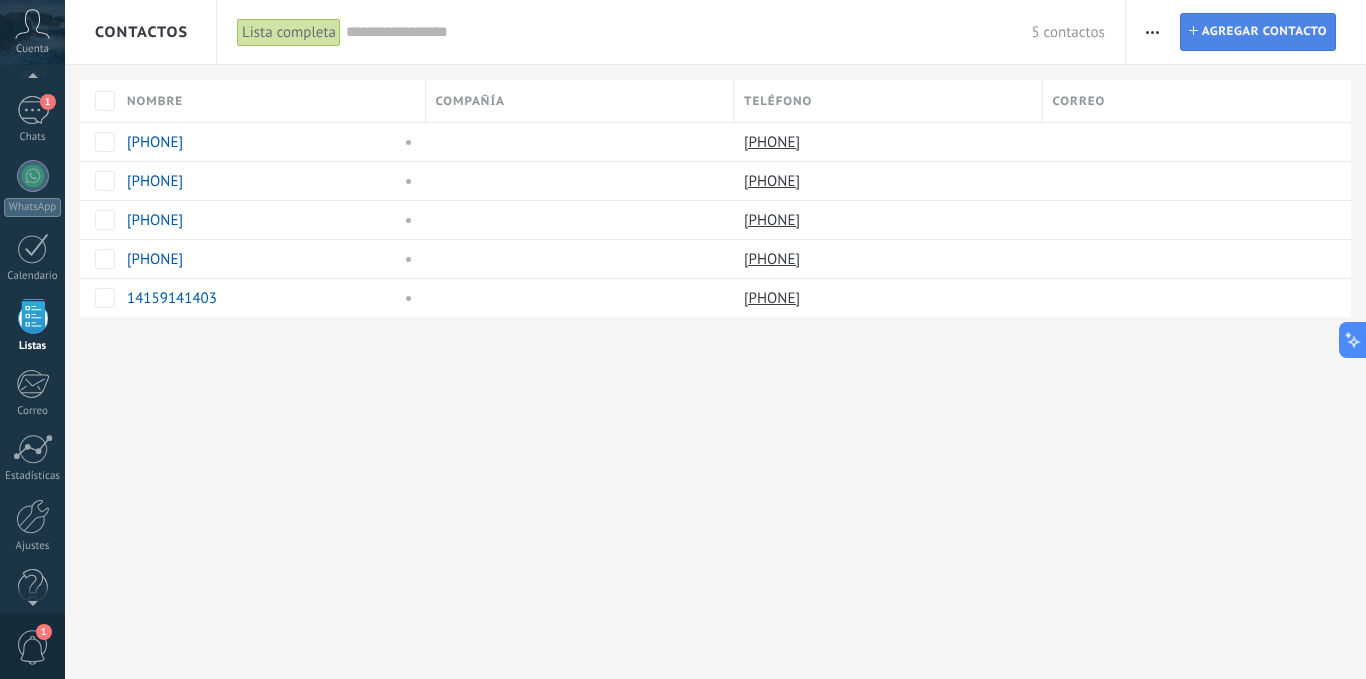 click on "Agregar contacto" at bounding box center (1264, 32) 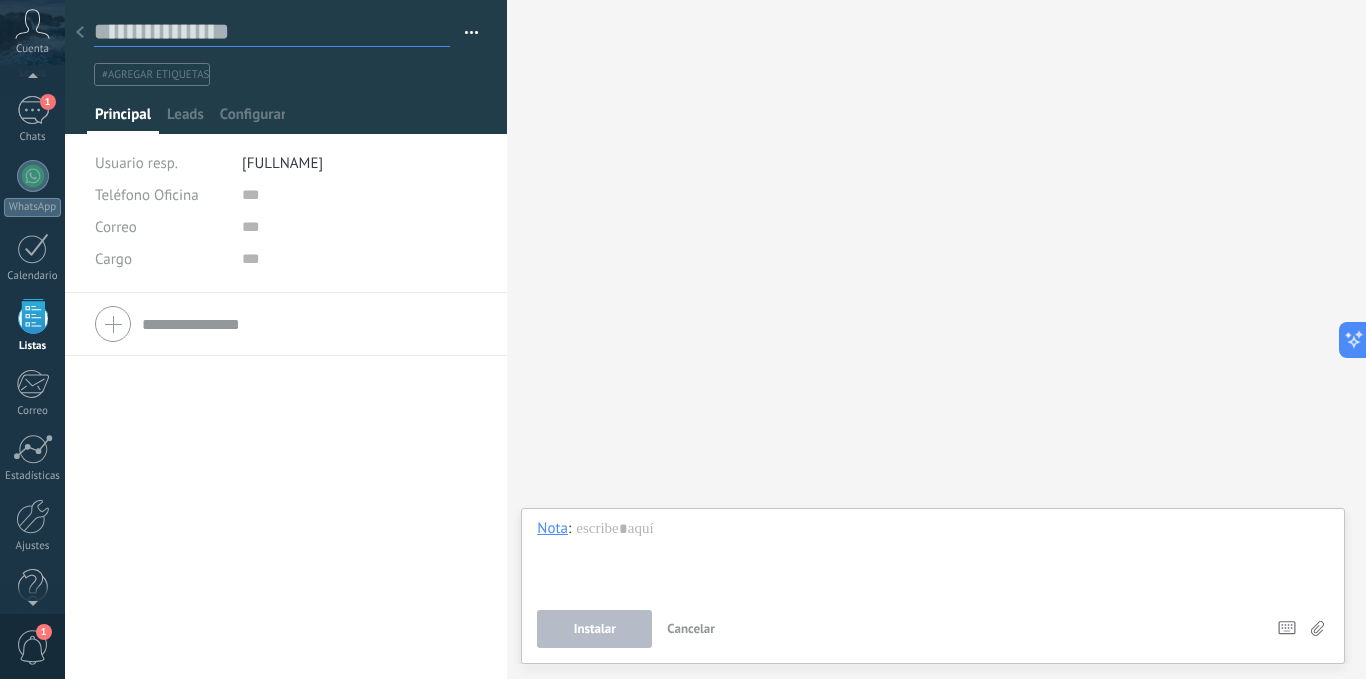 click at bounding box center [272, 32] 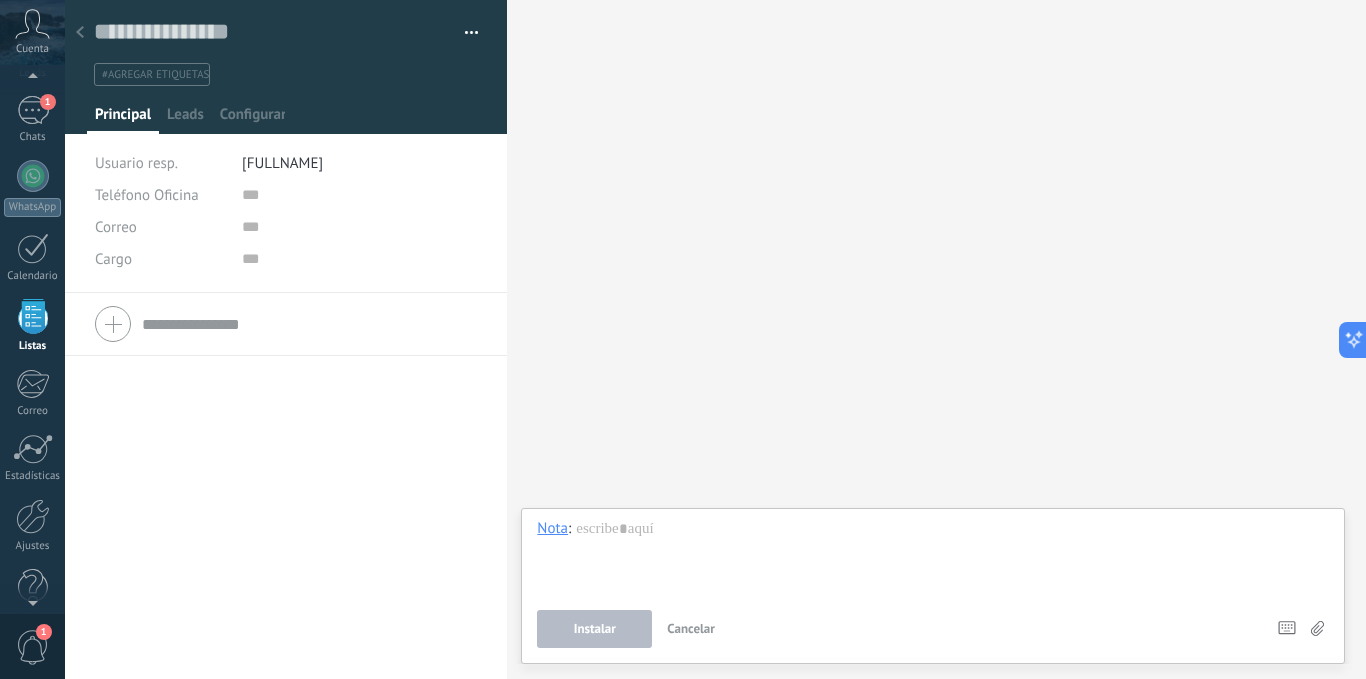 click at bounding box center (80, 33) 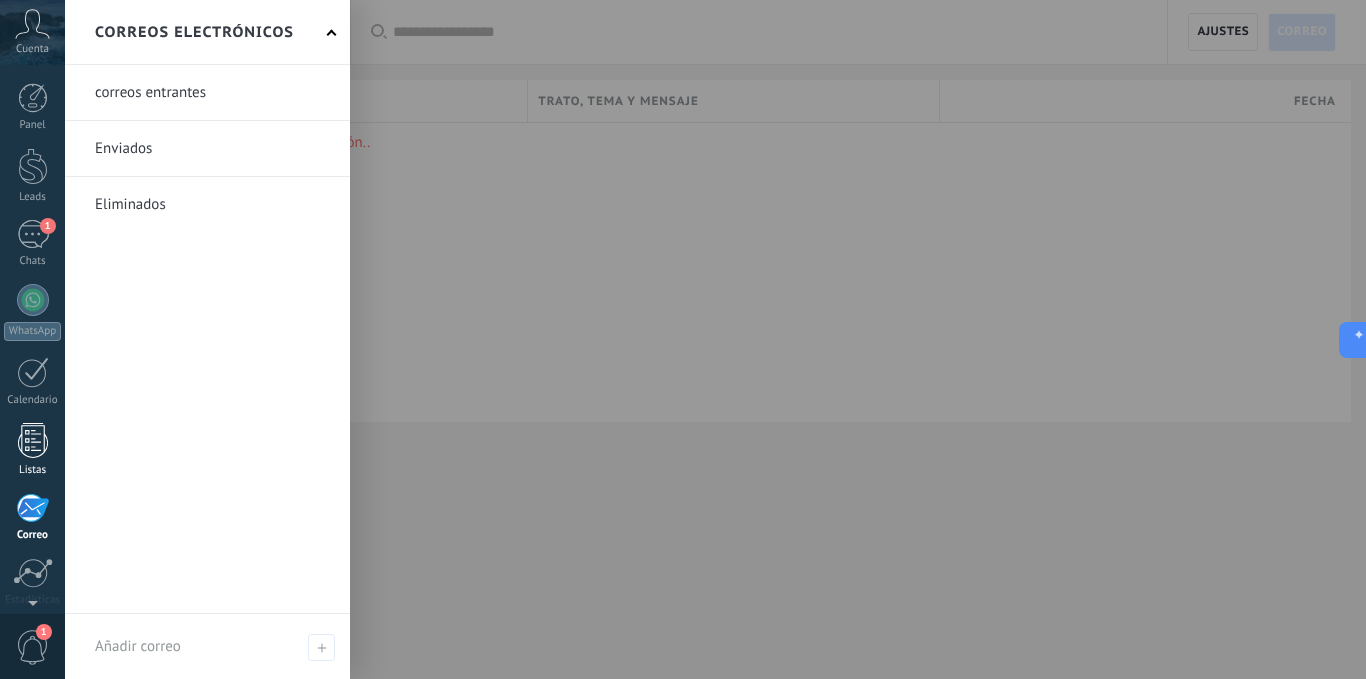 scroll, scrollTop: 153, scrollLeft: 0, axis: vertical 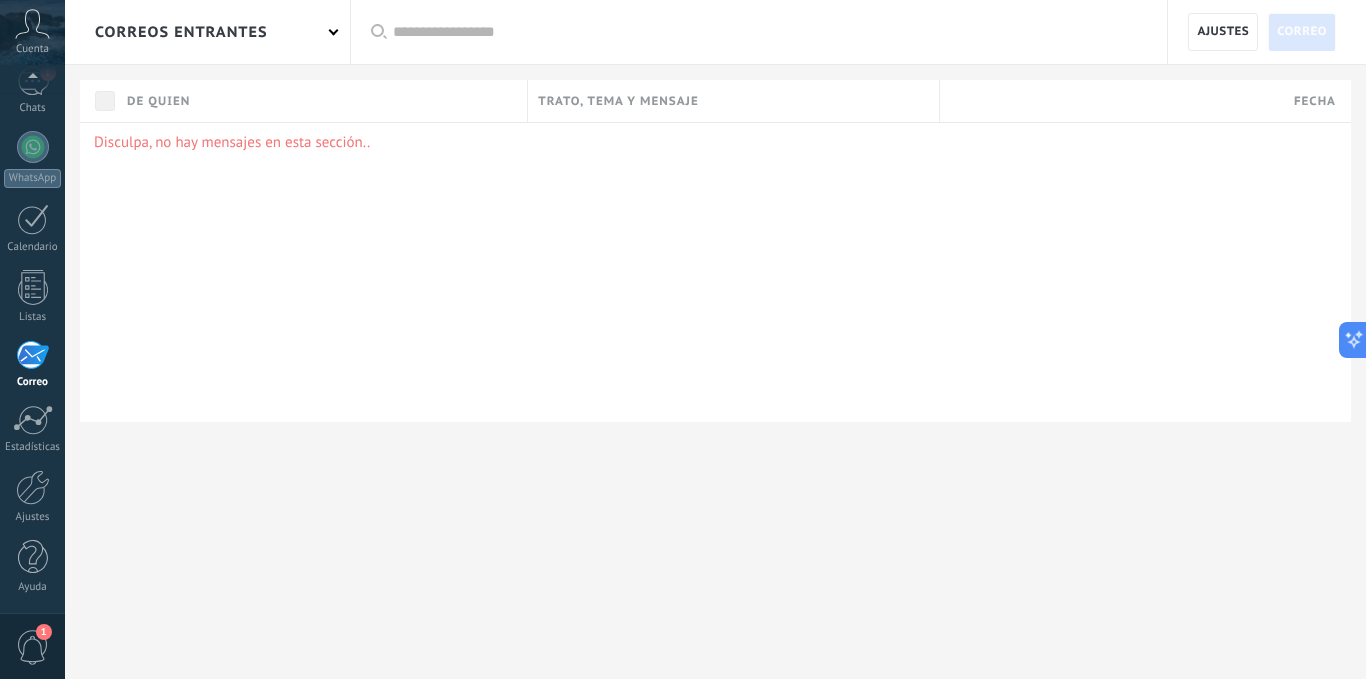 click on "Disculpa, no hay mensajes en esta sección.." at bounding box center [715, 272] 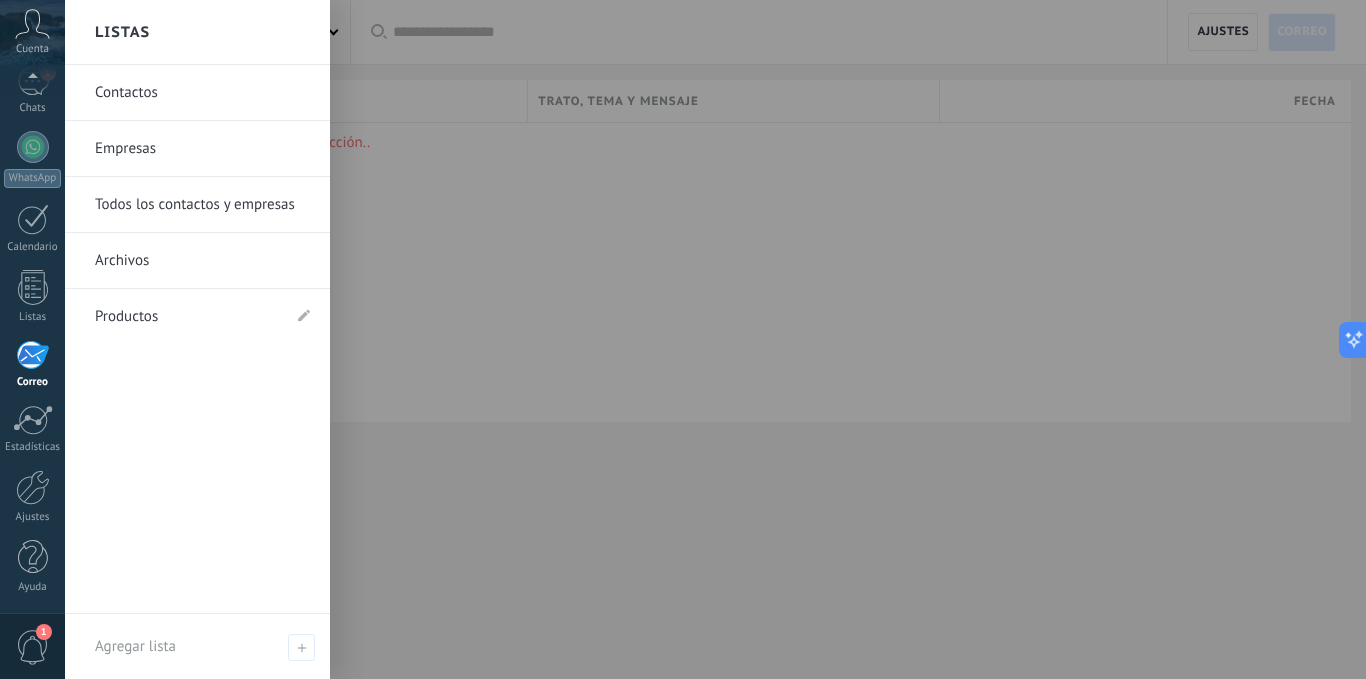 click on "Contactos" at bounding box center (202, 93) 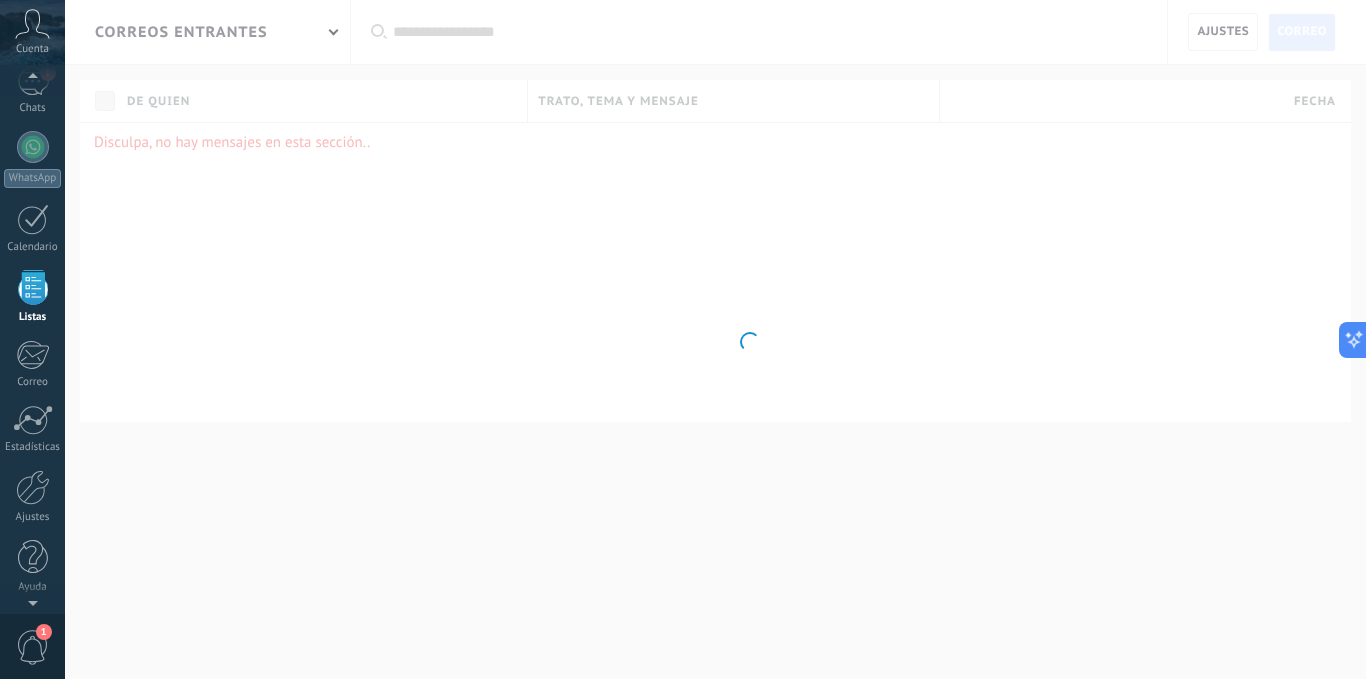 scroll, scrollTop: 124, scrollLeft: 0, axis: vertical 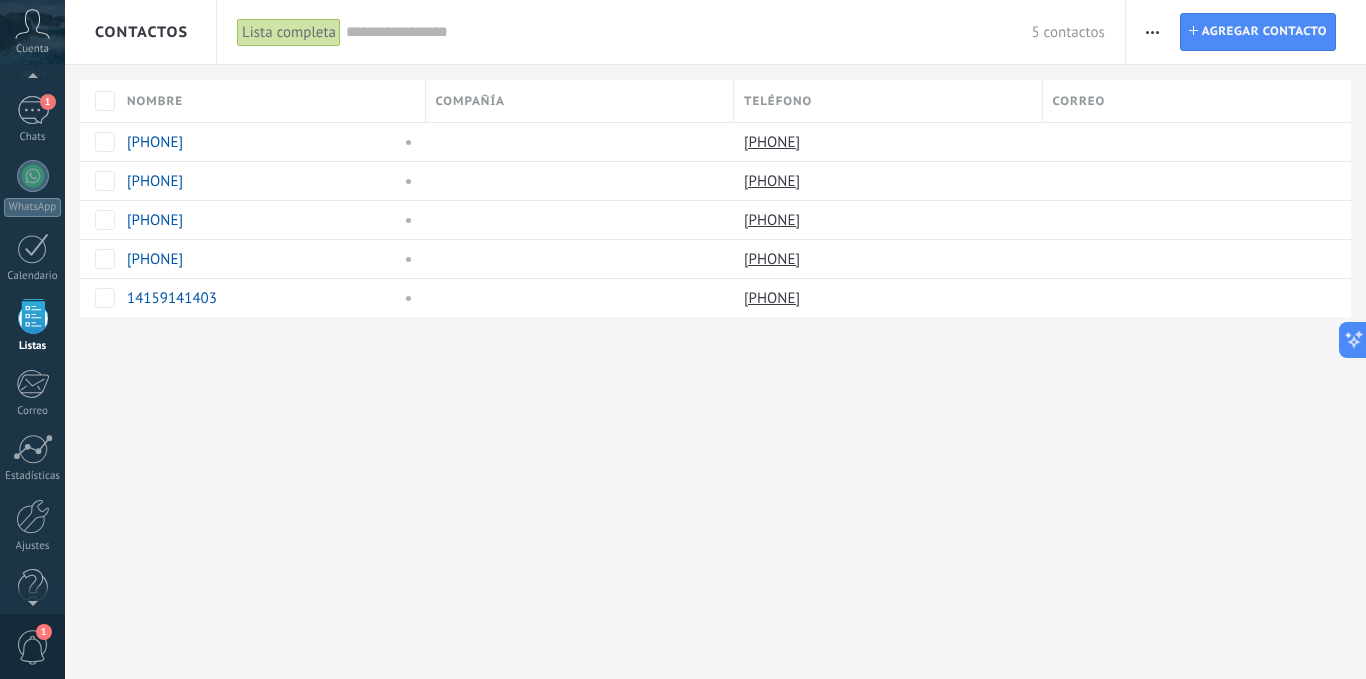 click at bounding box center (1152, 32) 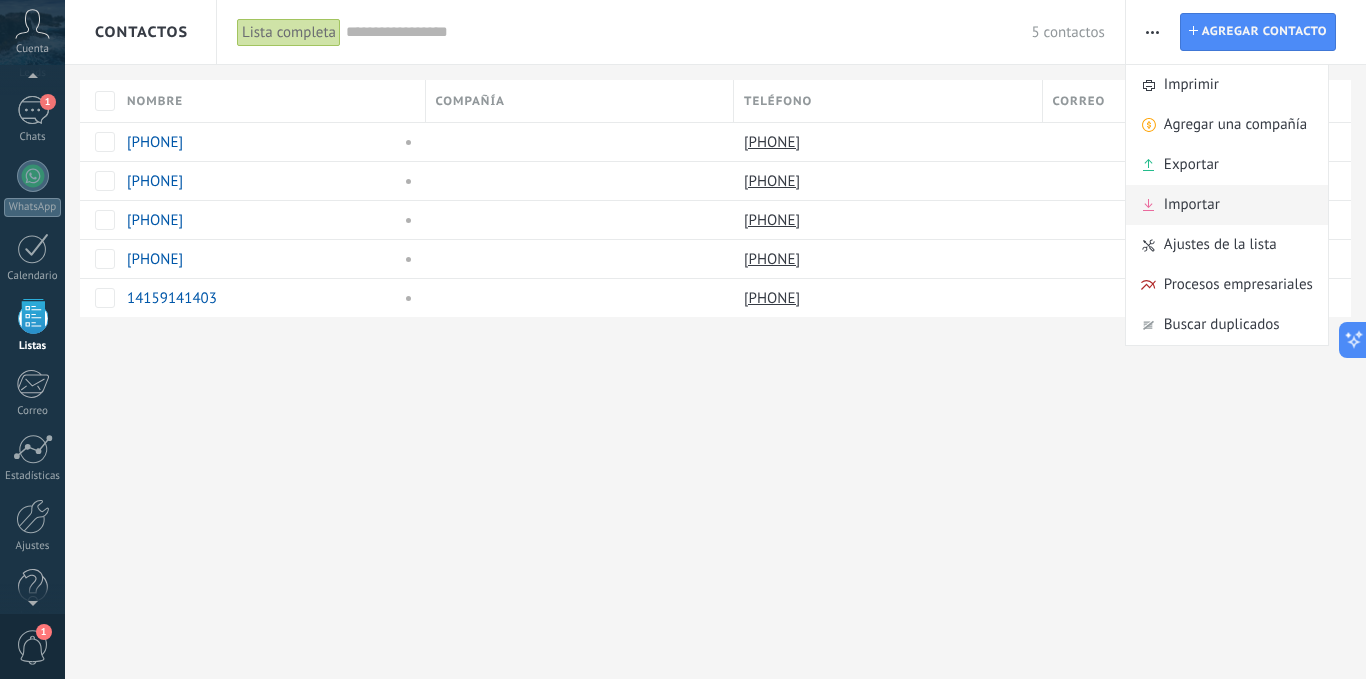 click on "Importar" at bounding box center [1227, 205] 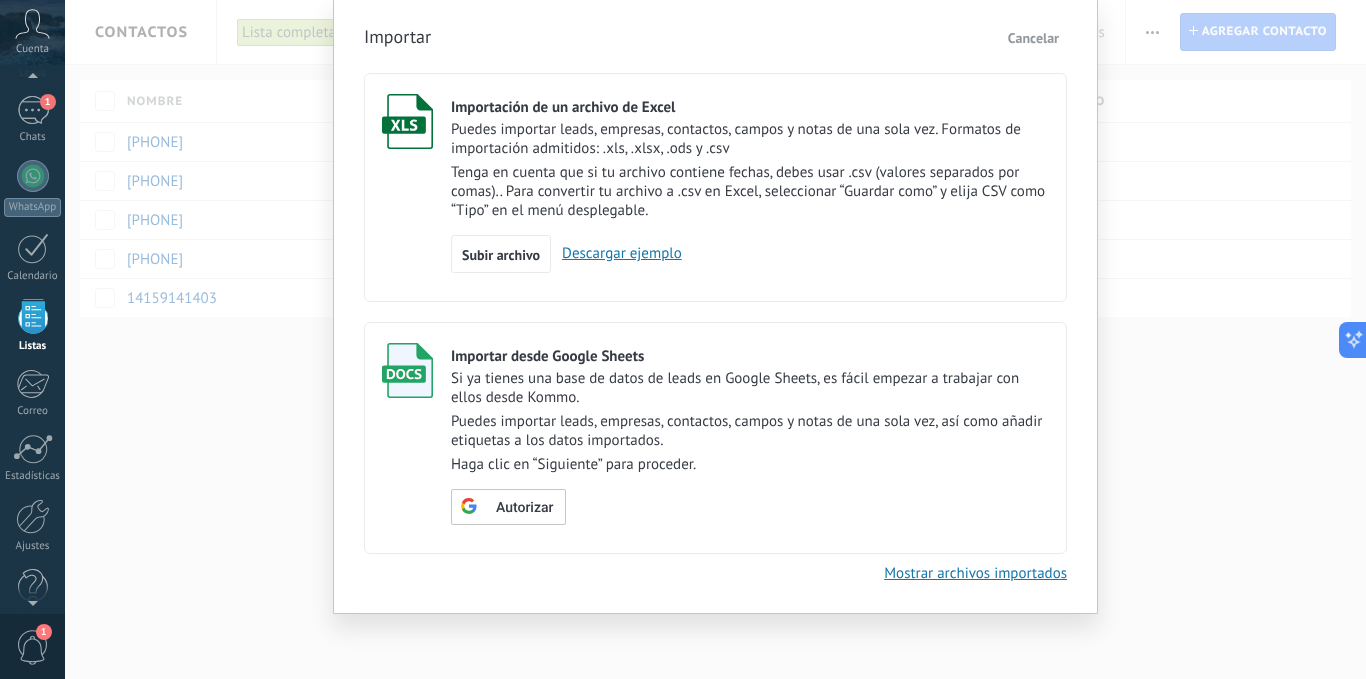 scroll, scrollTop: 0, scrollLeft: 0, axis: both 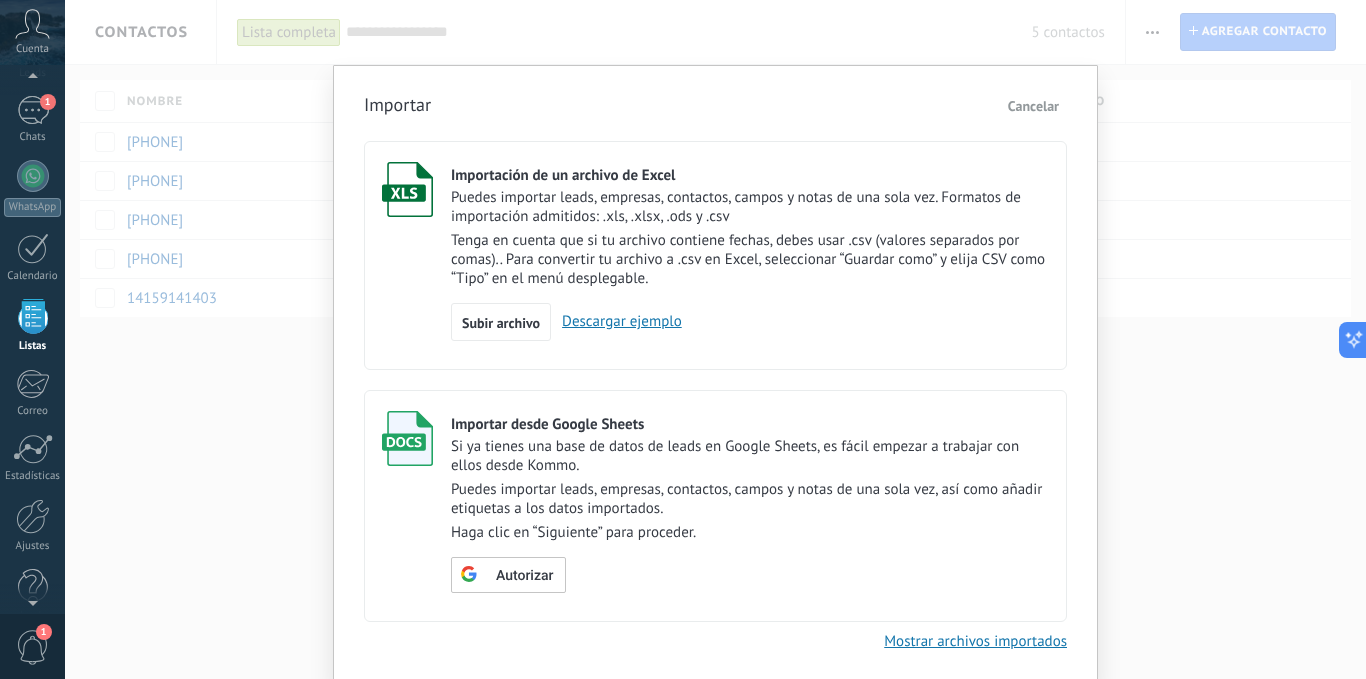 click on "Cancelar" at bounding box center (1033, 106) 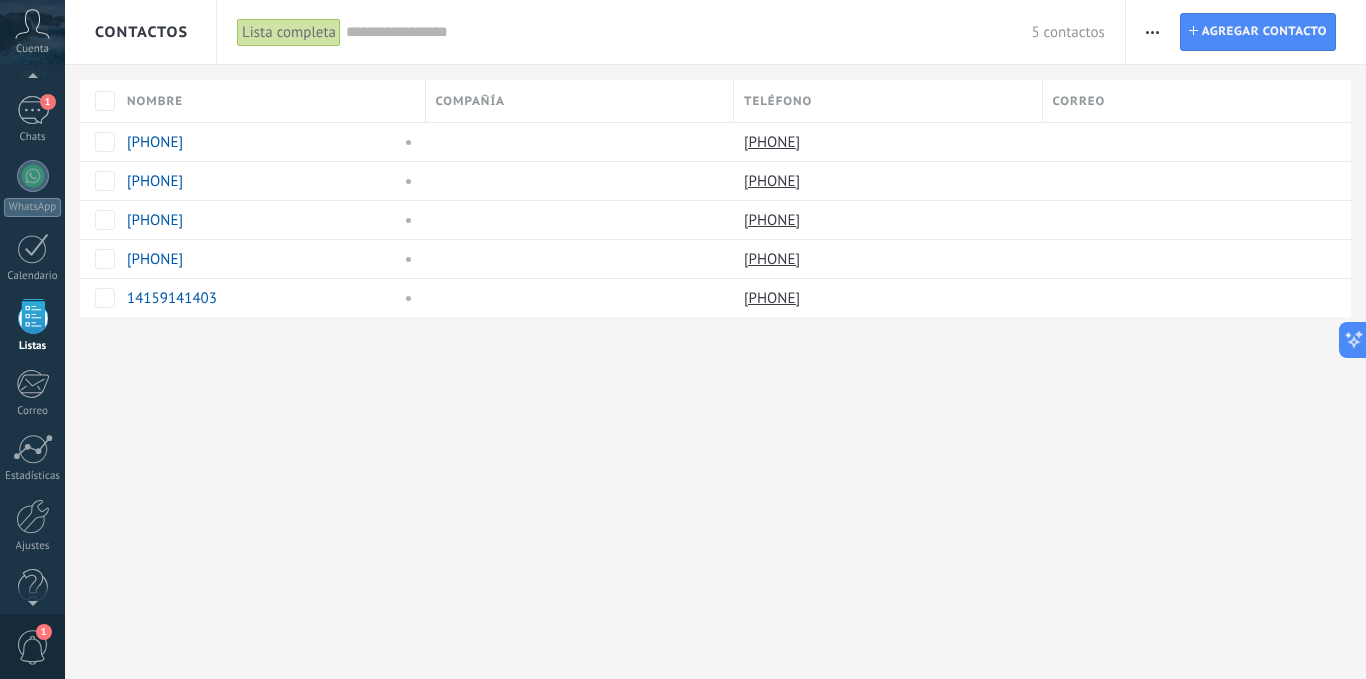 click at bounding box center [1152, 32] 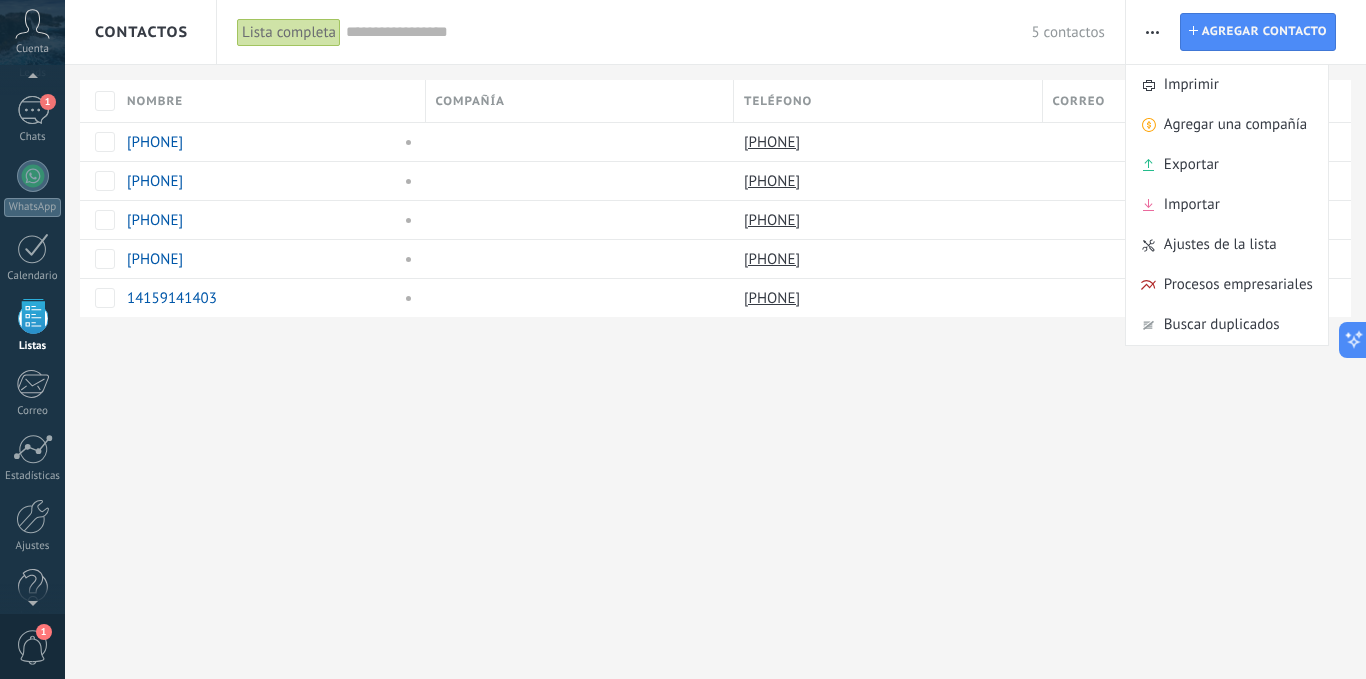 scroll, scrollTop: 139, scrollLeft: 0, axis: vertical 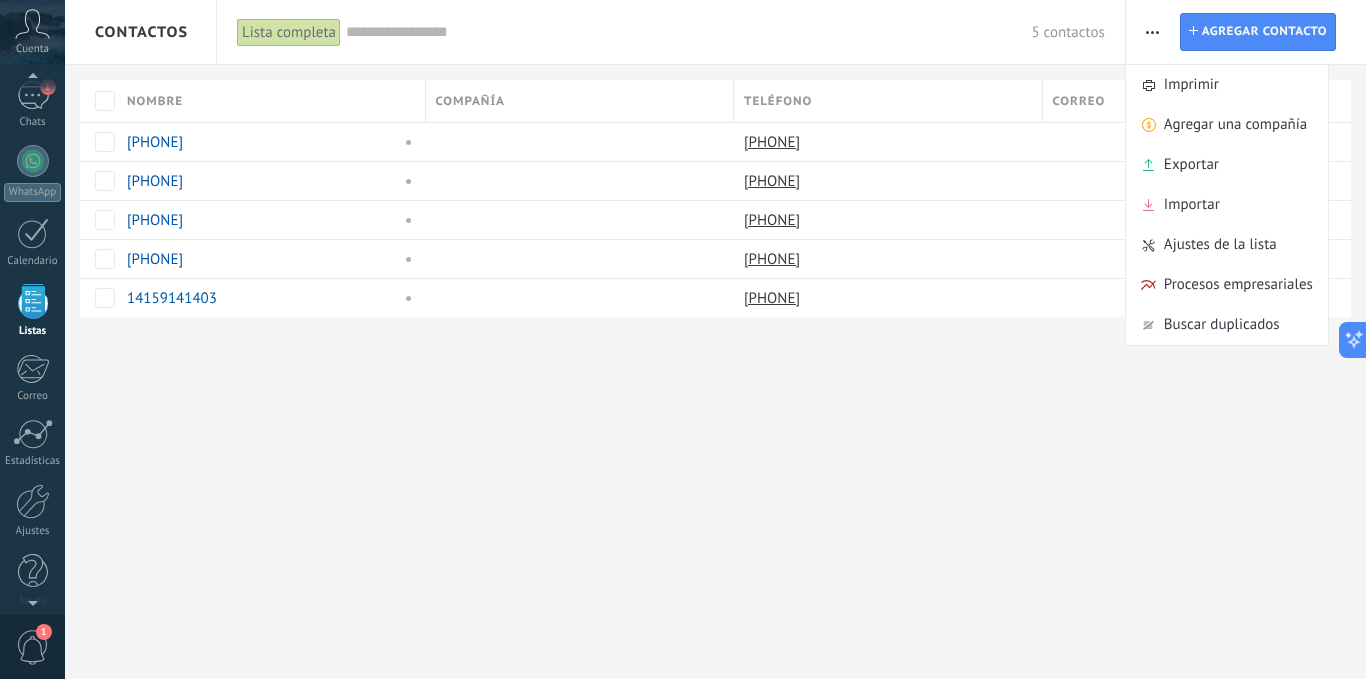 click on "1" at bounding box center [33, 647] 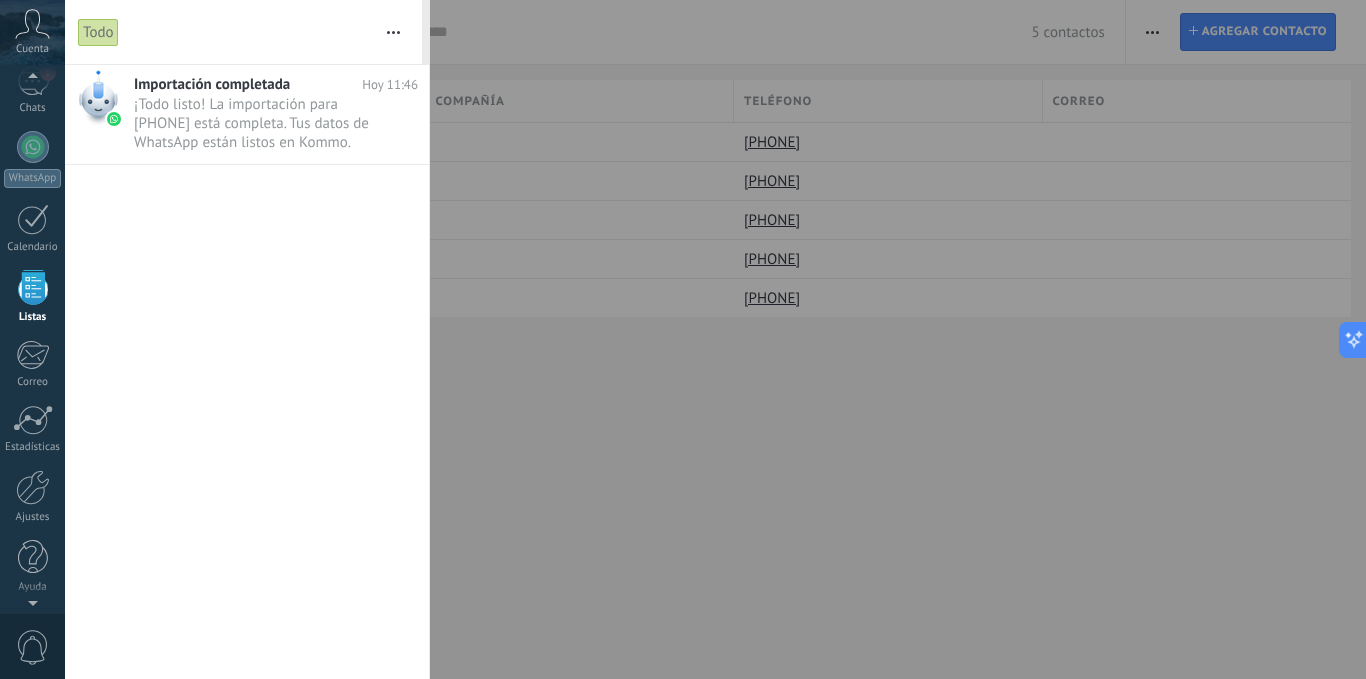 scroll, scrollTop: 124, scrollLeft: 0, axis: vertical 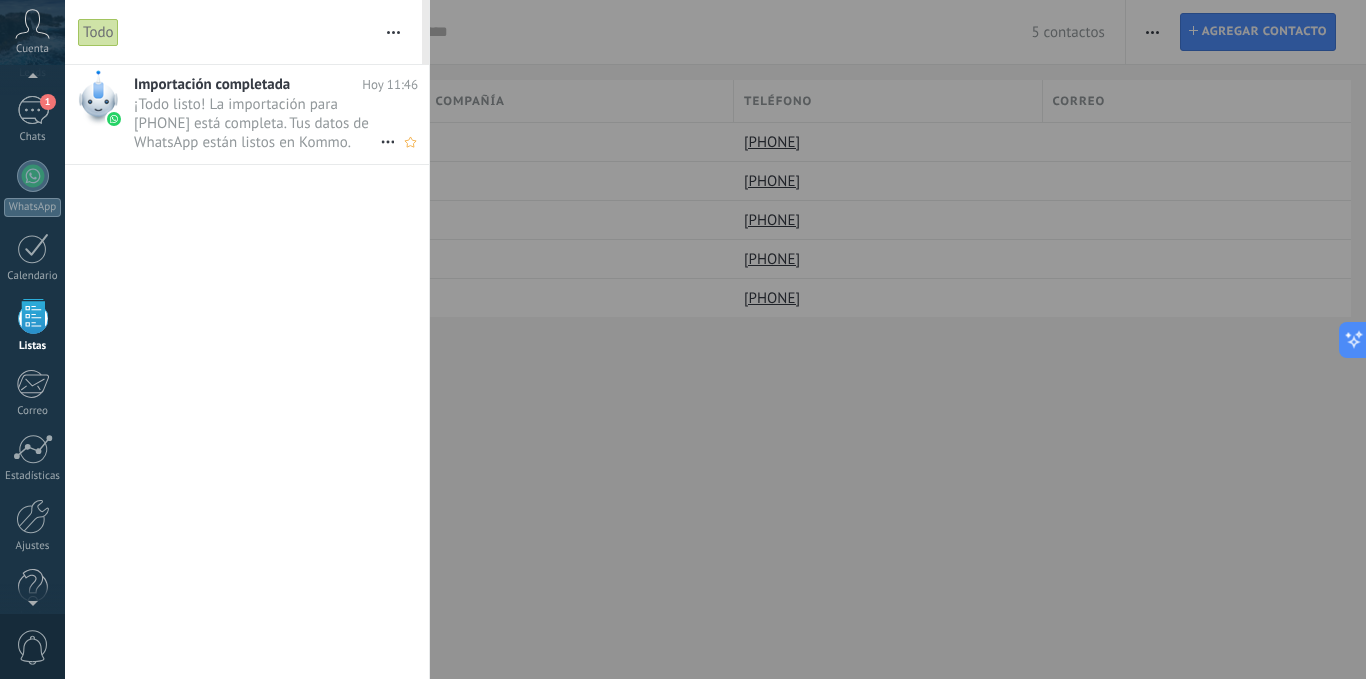 click on "¡Todo listo! La importación para [PHONE] está completa. Tus datos de WhatsApp están listos en Kommo.
•••" at bounding box center (257, 123) 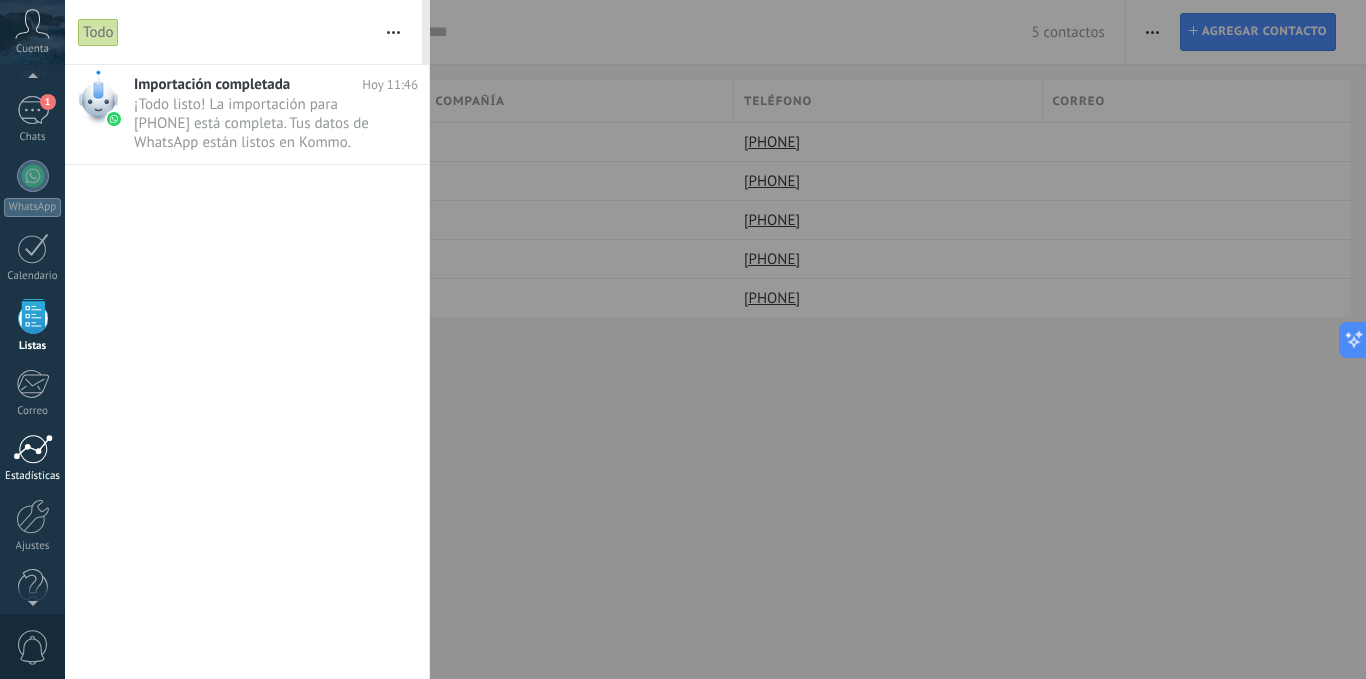 click at bounding box center [33, 449] 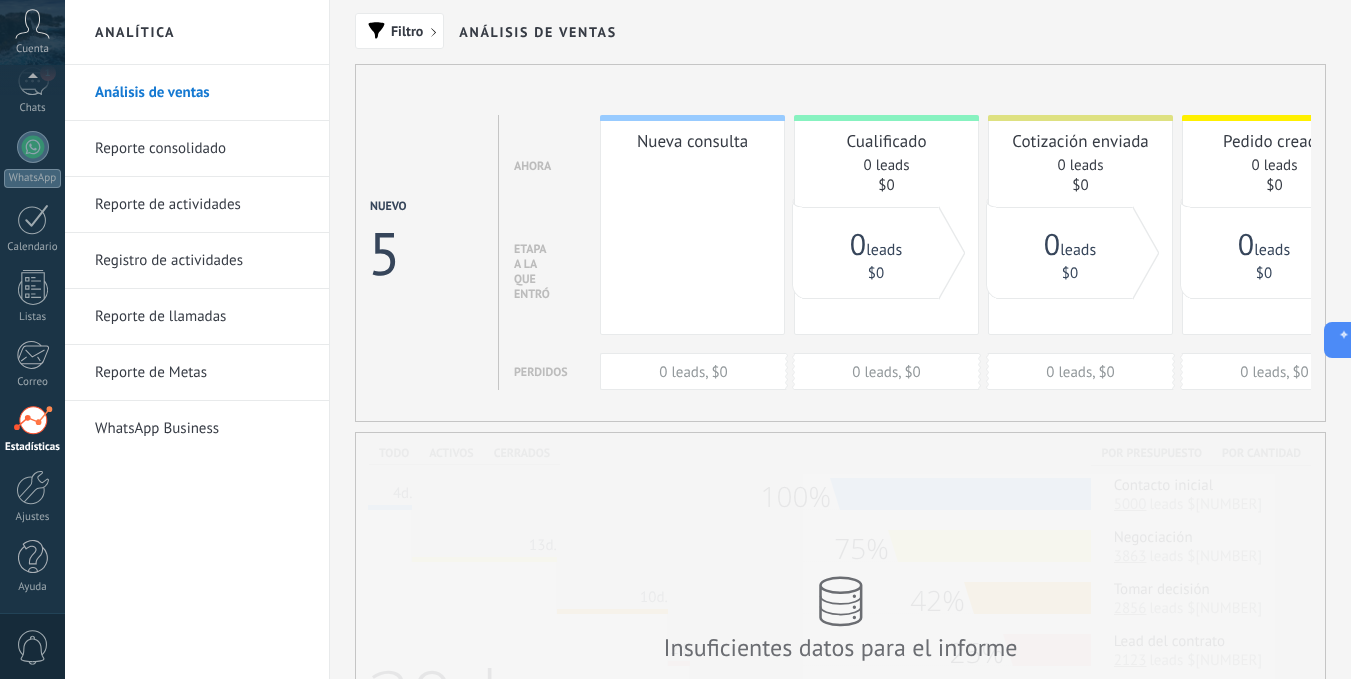 scroll, scrollTop: 0, scrollLeft: 0, axis: both 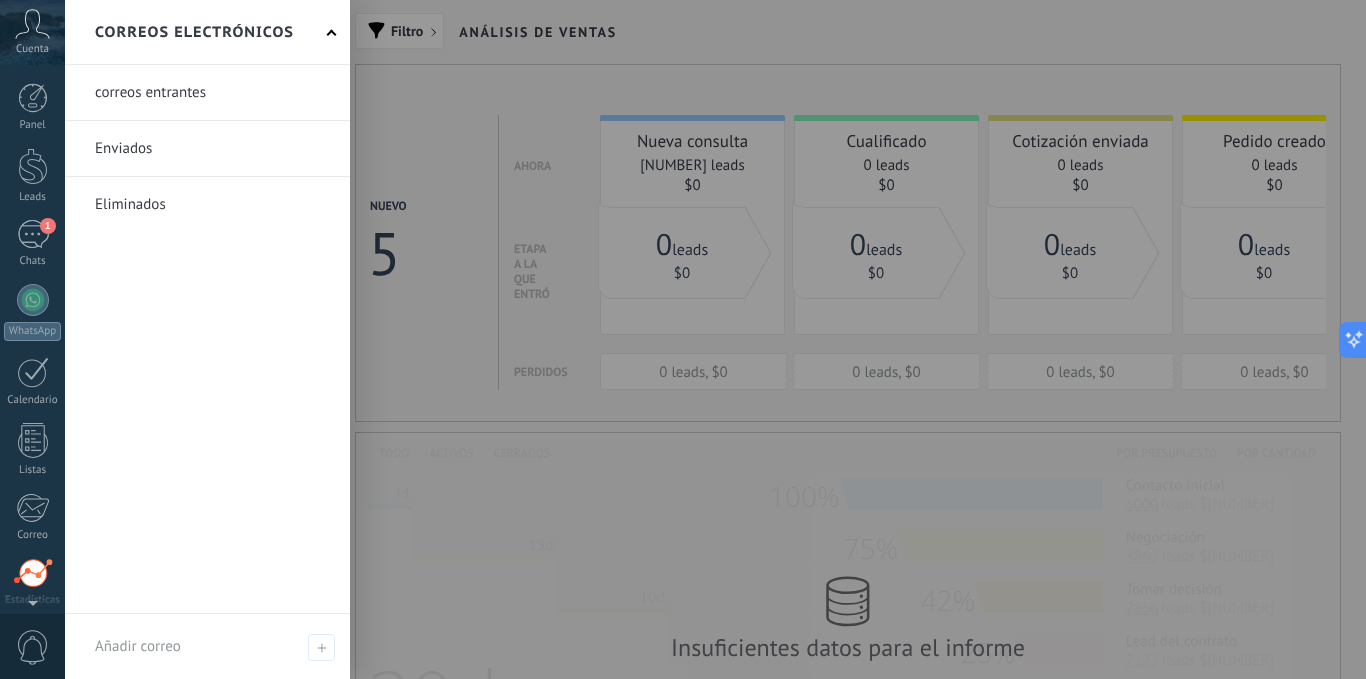 click at bounding box center [33, 440] 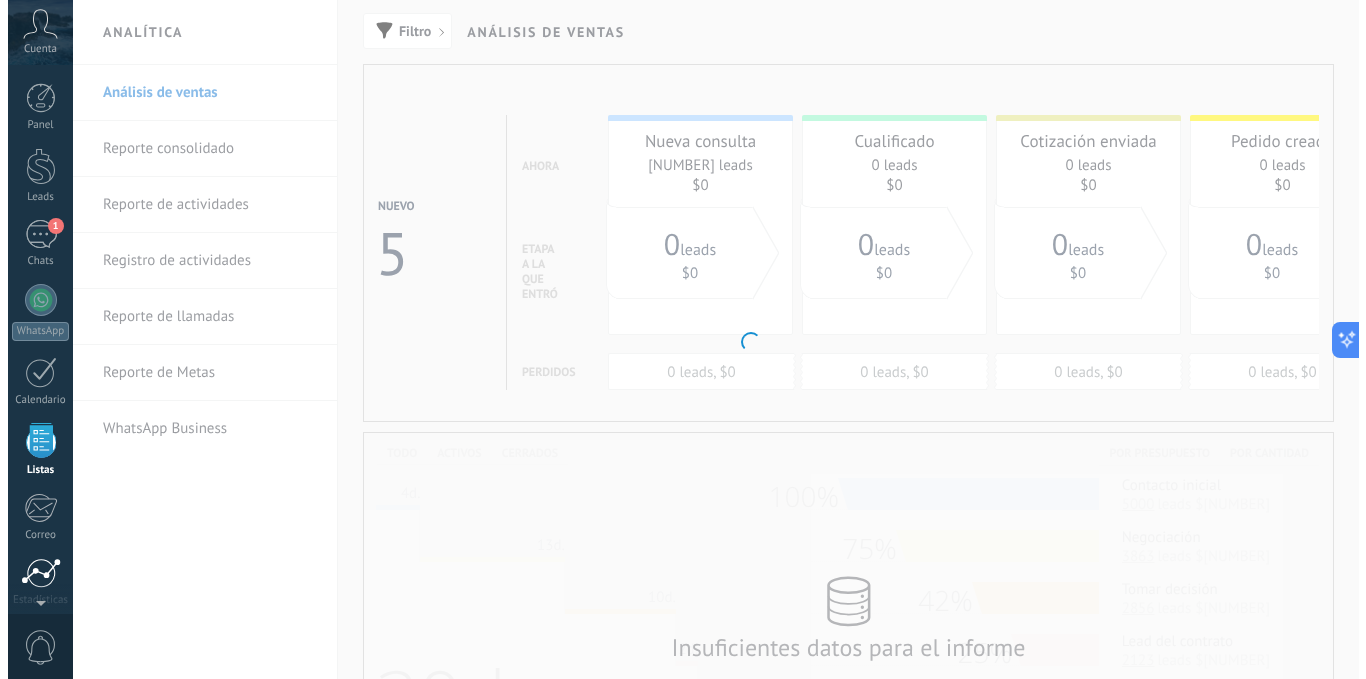 scroll, scrollTop: 124, scrollLeft: 0, axis: vertical 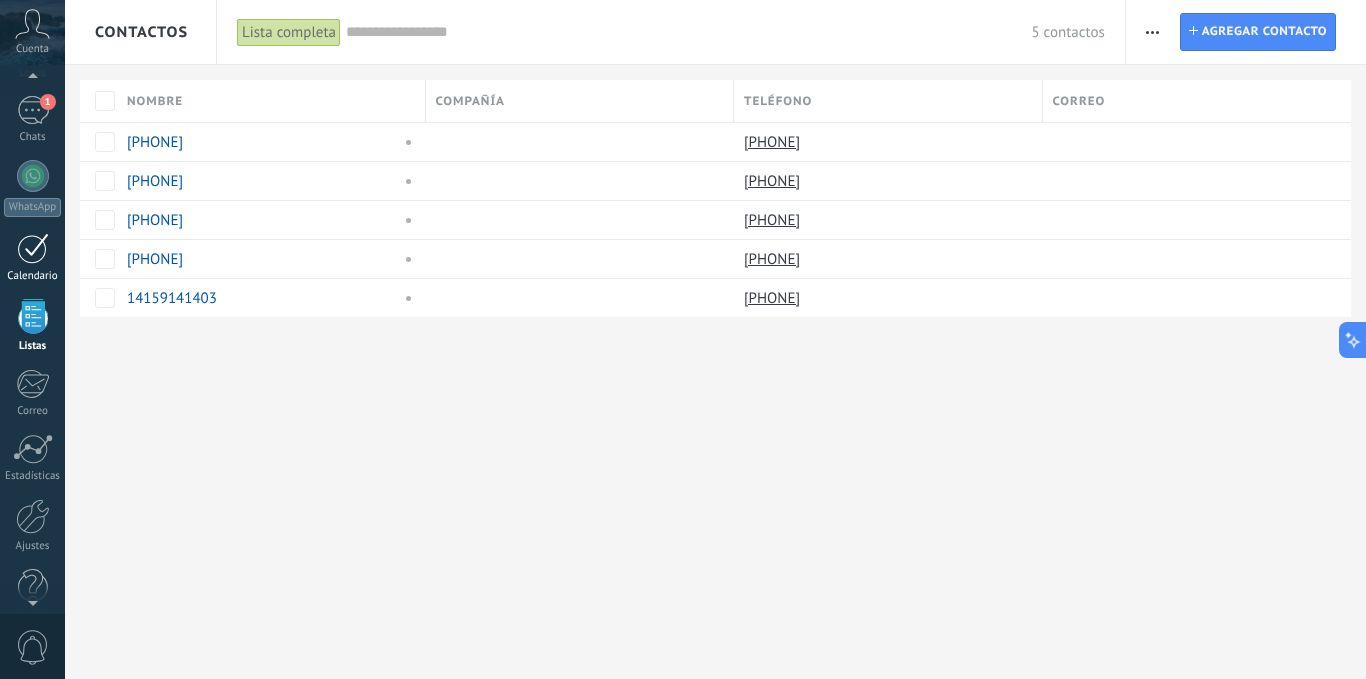 click on "Calendario" at bounding box center [32, 258] 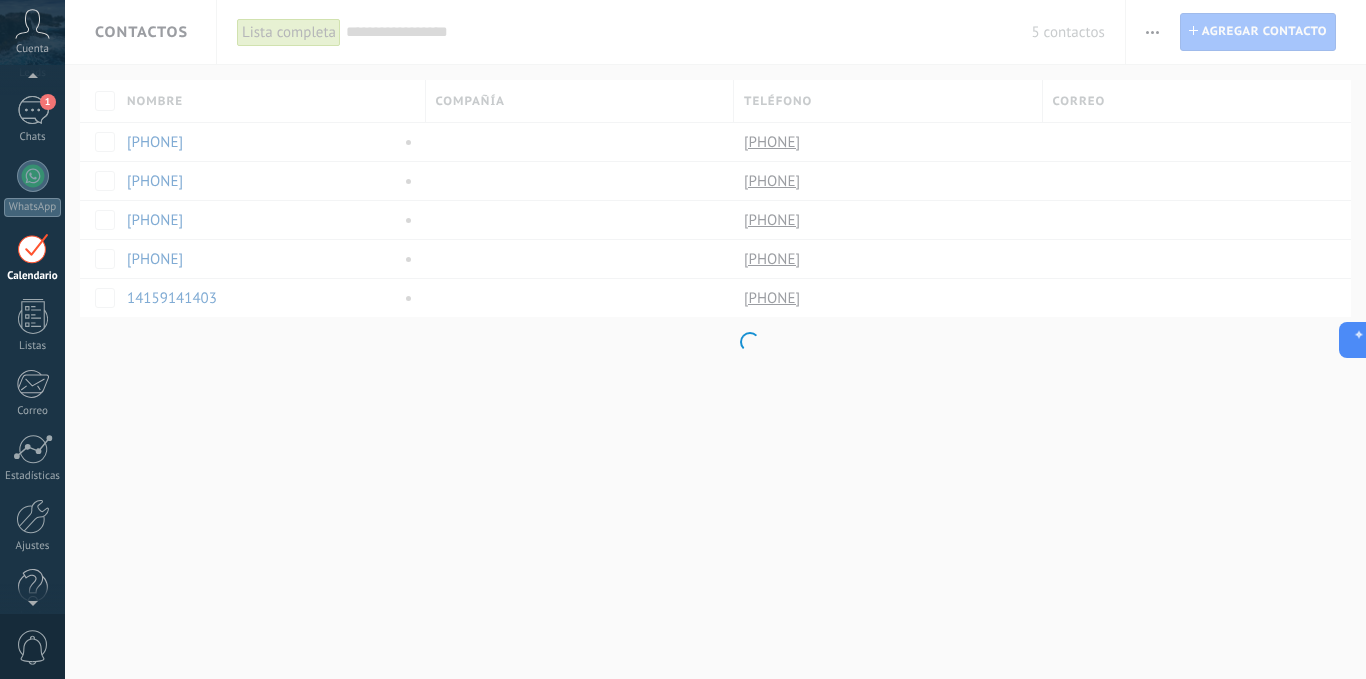 scroll, scrollTop: 58, scrollLeft: 0, axis: vertical 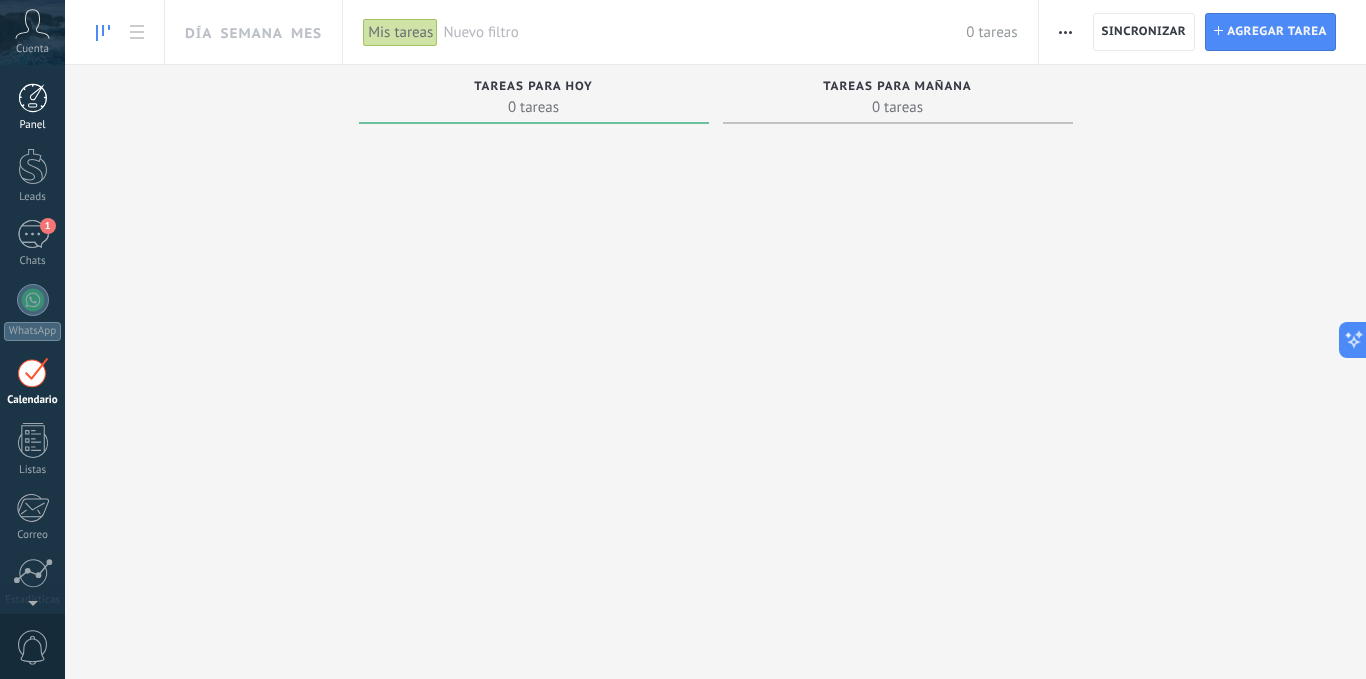 click at bounding box center [33, 98] 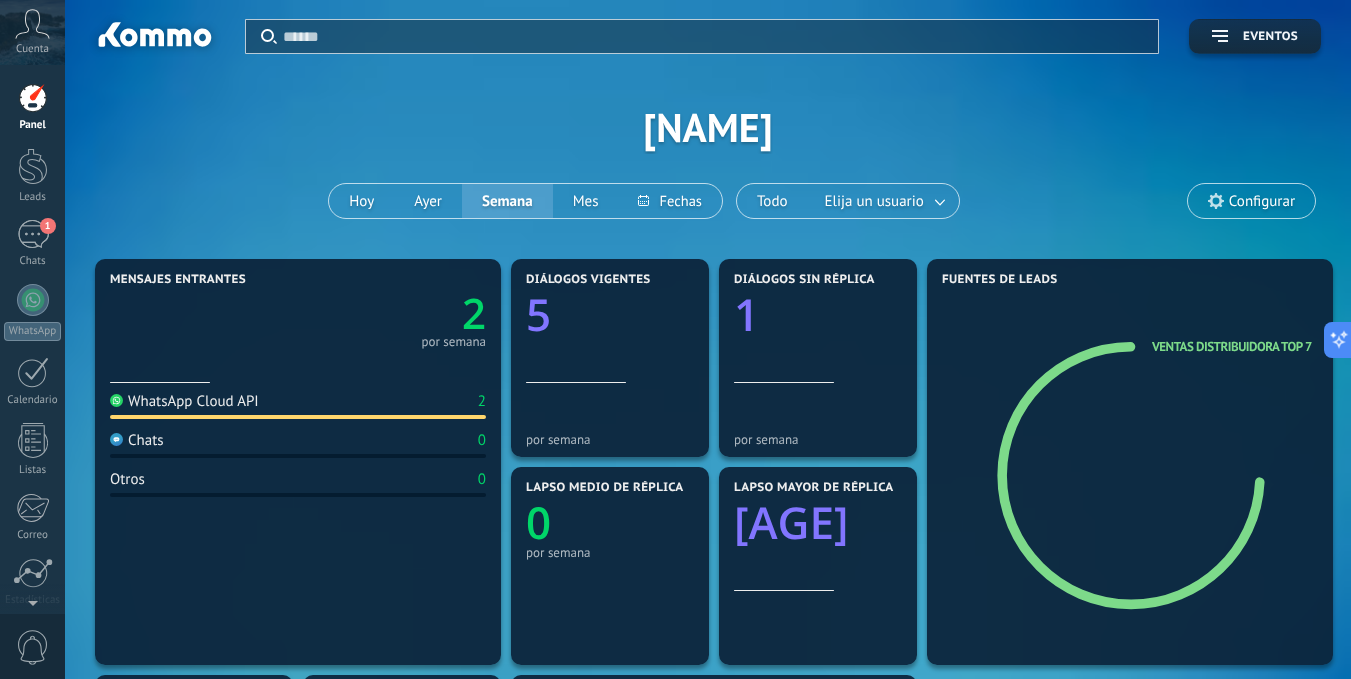 click on "Cuenta" at bounding box center [32, 49] 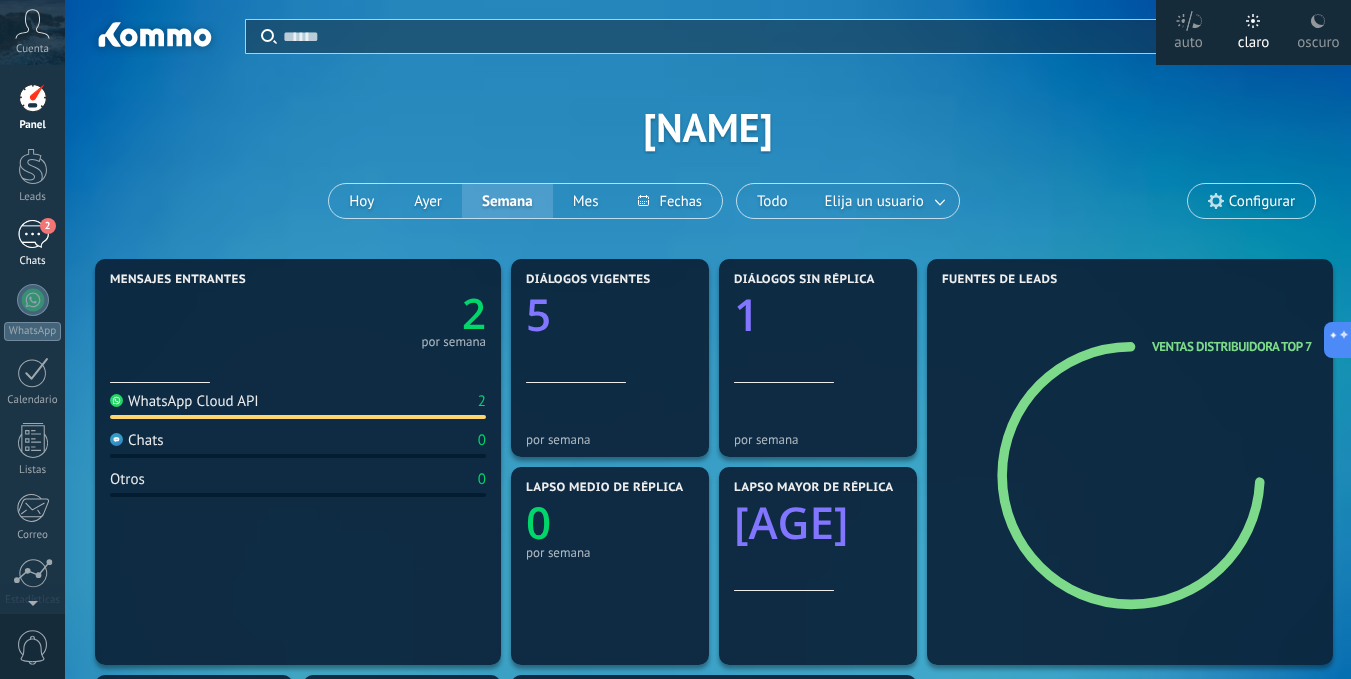 click on "2
Chats" at bounding box center [32, 244] 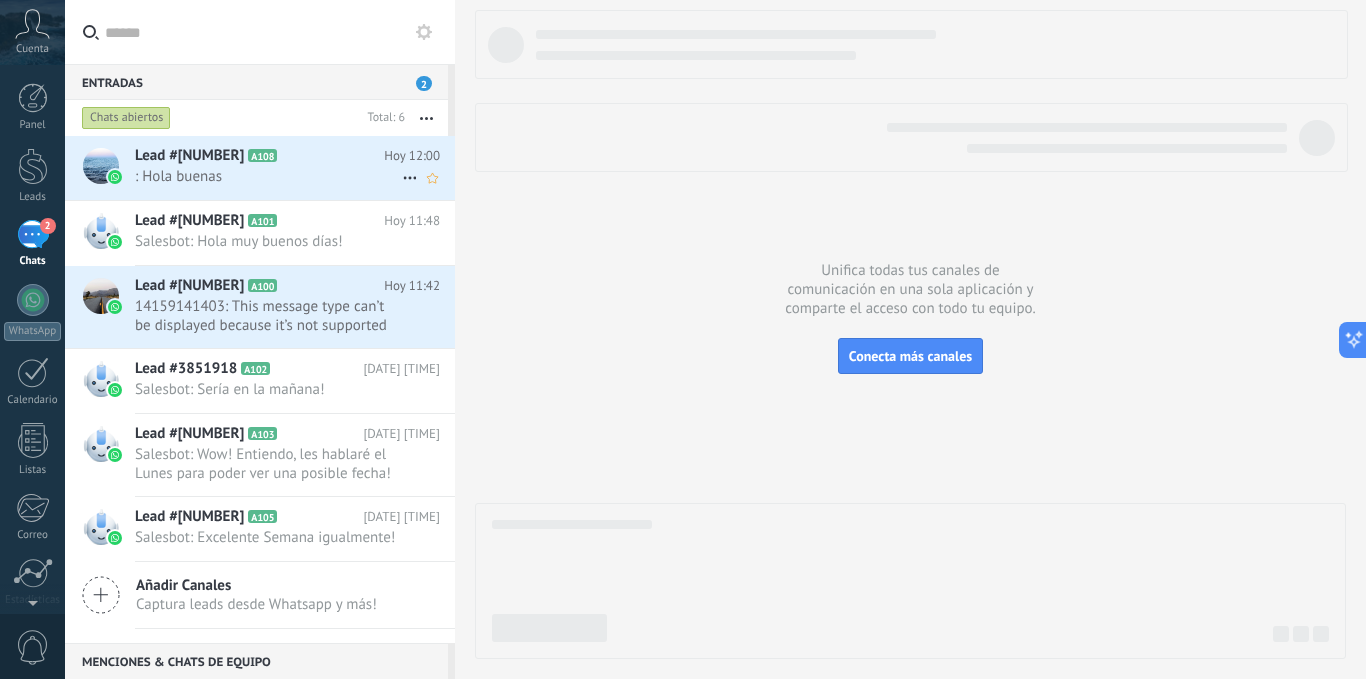 click on "Lead #[NUMBER]" at bounding box center [189, 156] 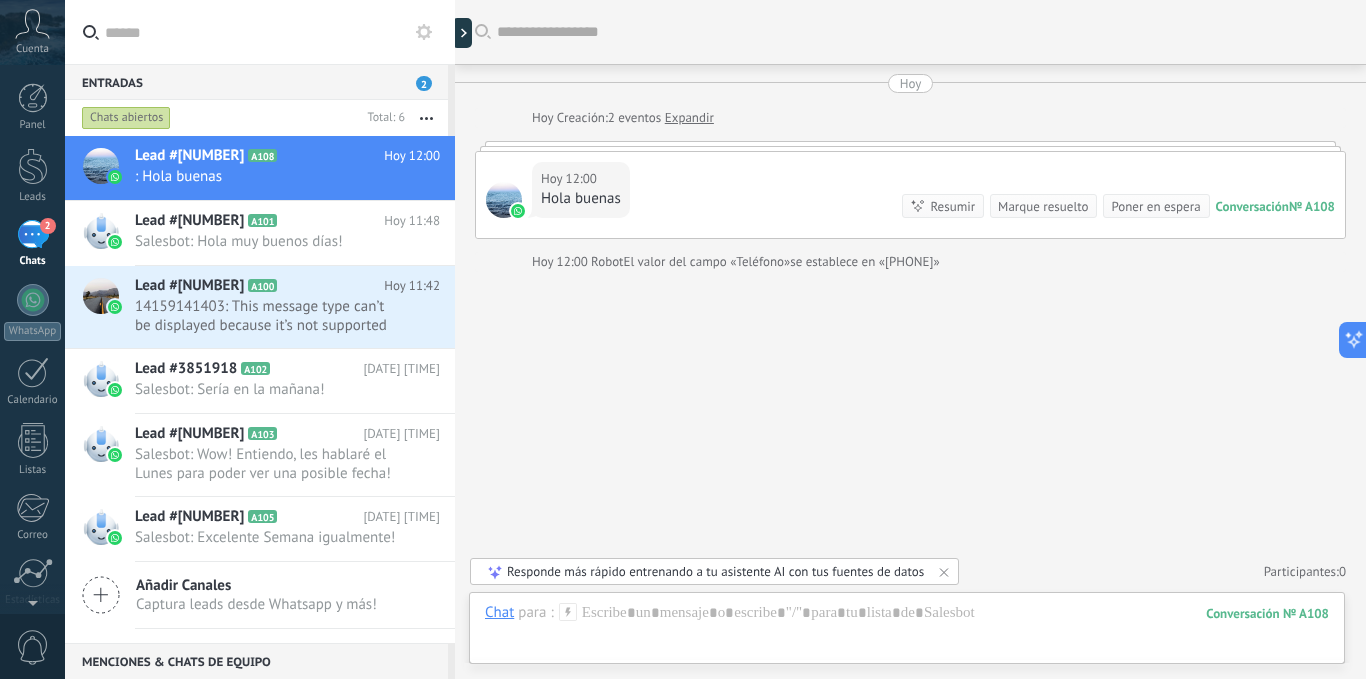 click on "Hoy 12:00 ‍  Hola buenas Conversación  № A108 Conversación № A108 Resumir Resumir Marque resuelto Poner en espera" at bounding box center (910, 195) 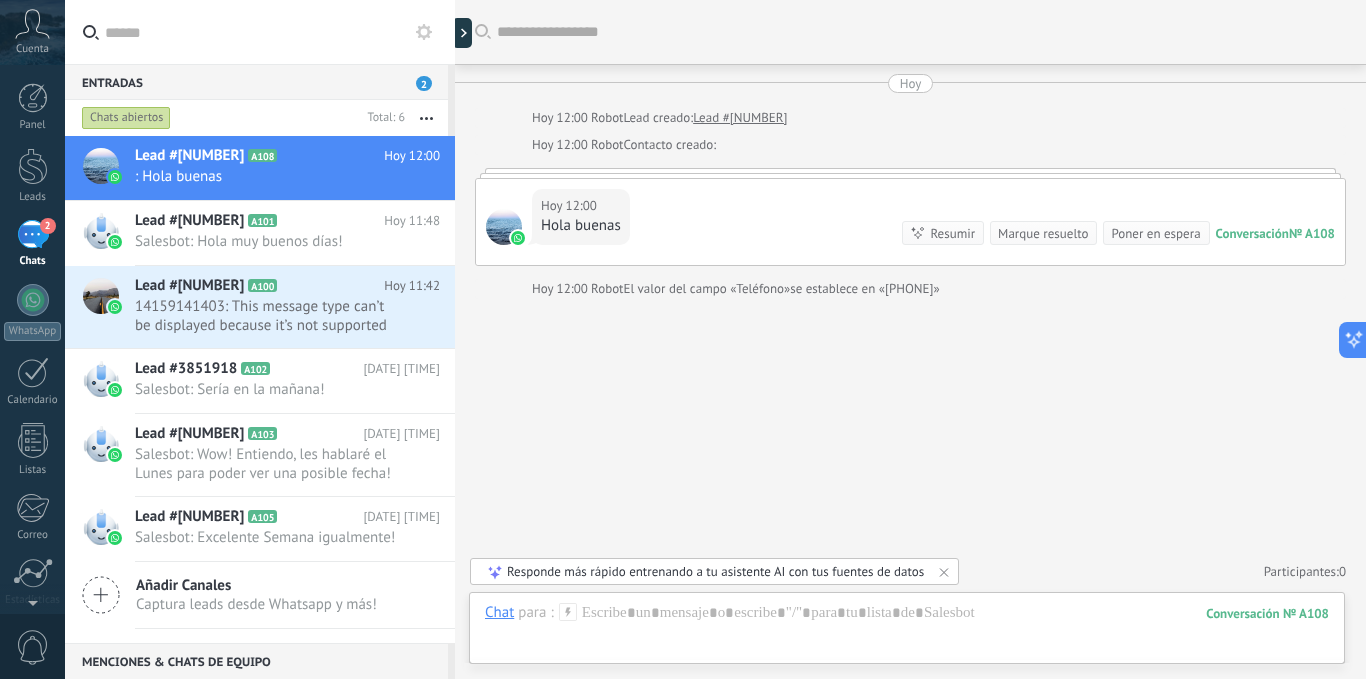 scroll, scrollTop: 0, scrollLeft: 0, axis: both 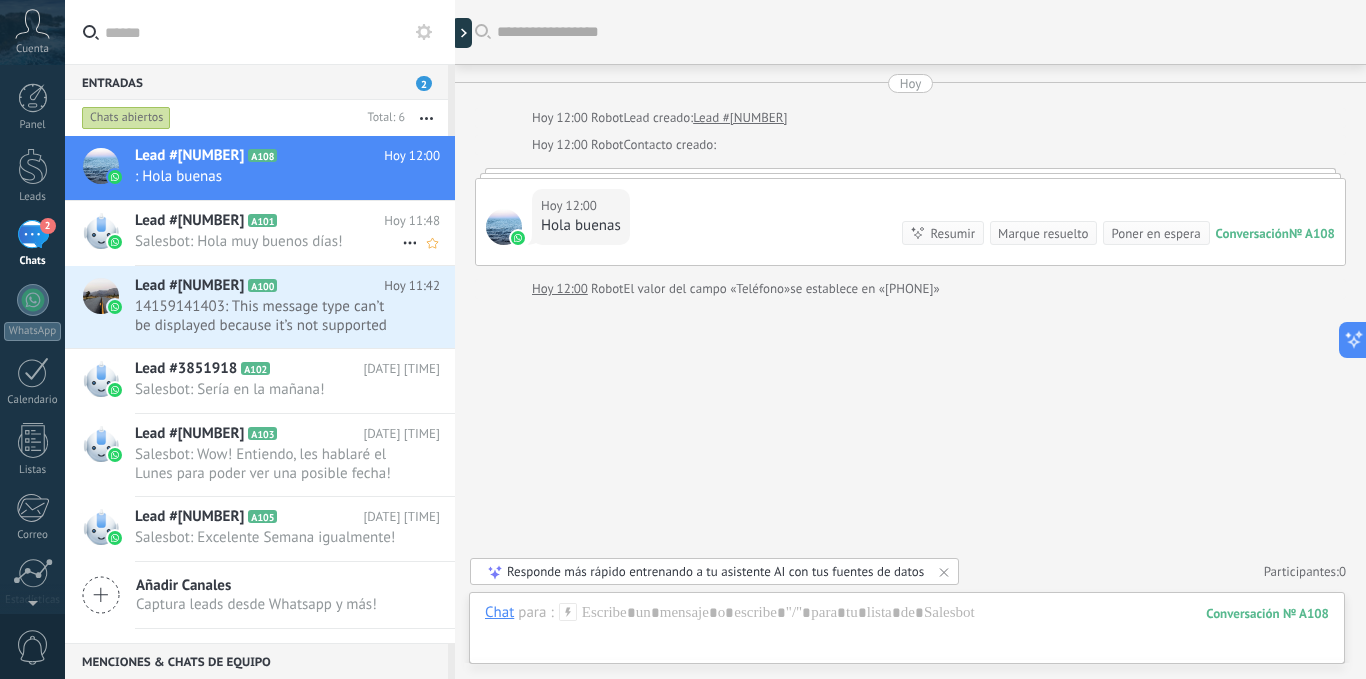 click on "Lead #[NUMBER]
A101
Hoy 11:48
Salesbot: Hola muy buenos días!" at bounding box center [295, 232] 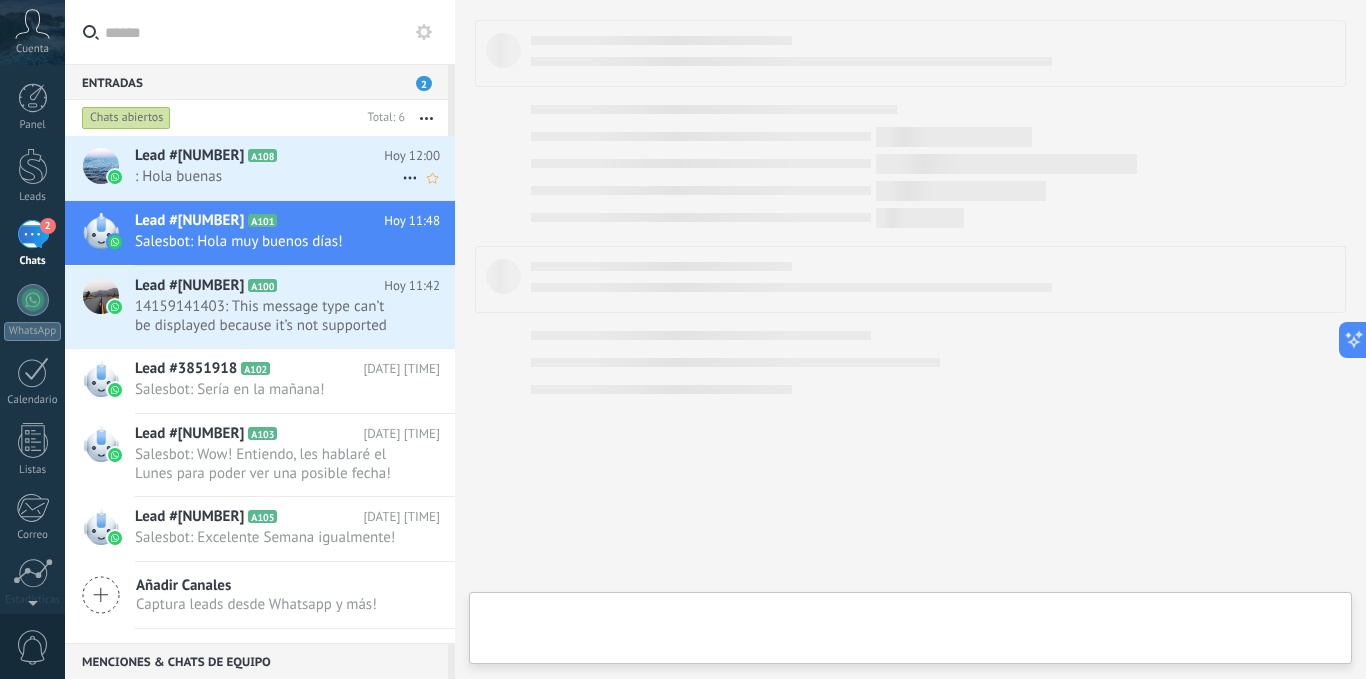 click on "A108" at bounding box center [262, 155] 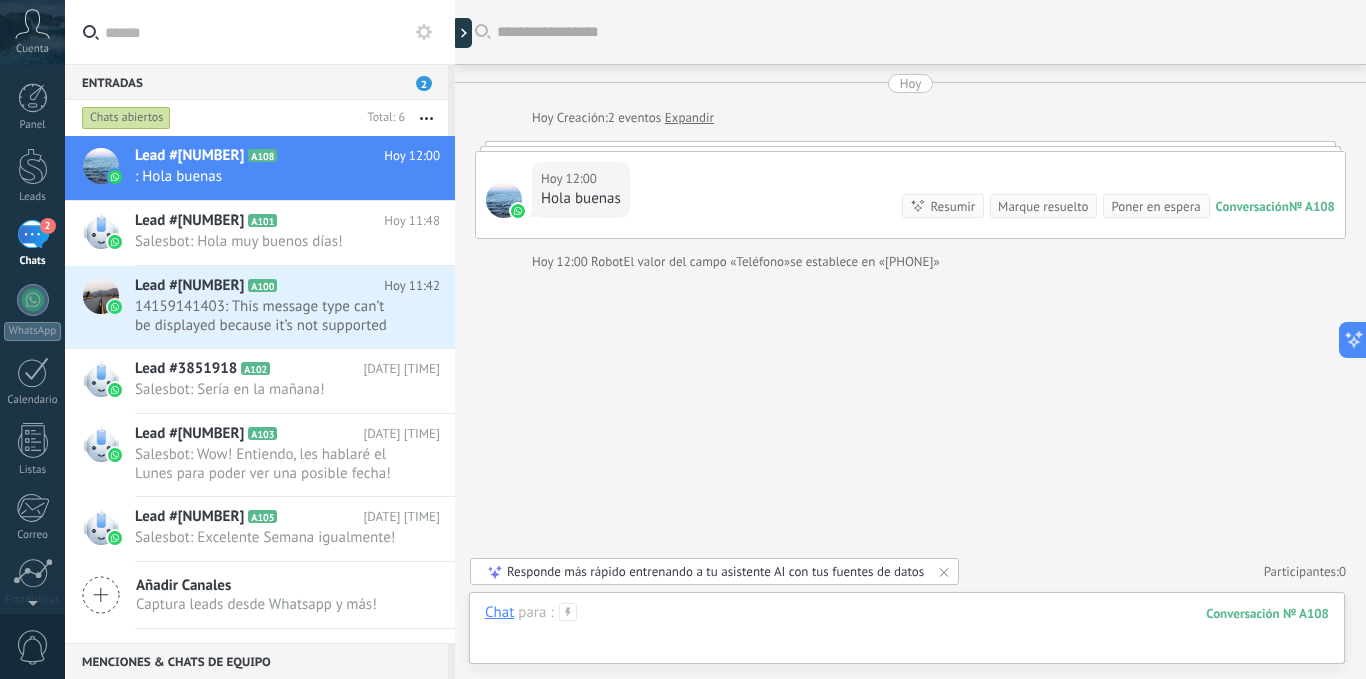 click at bounding box center (907, 633) 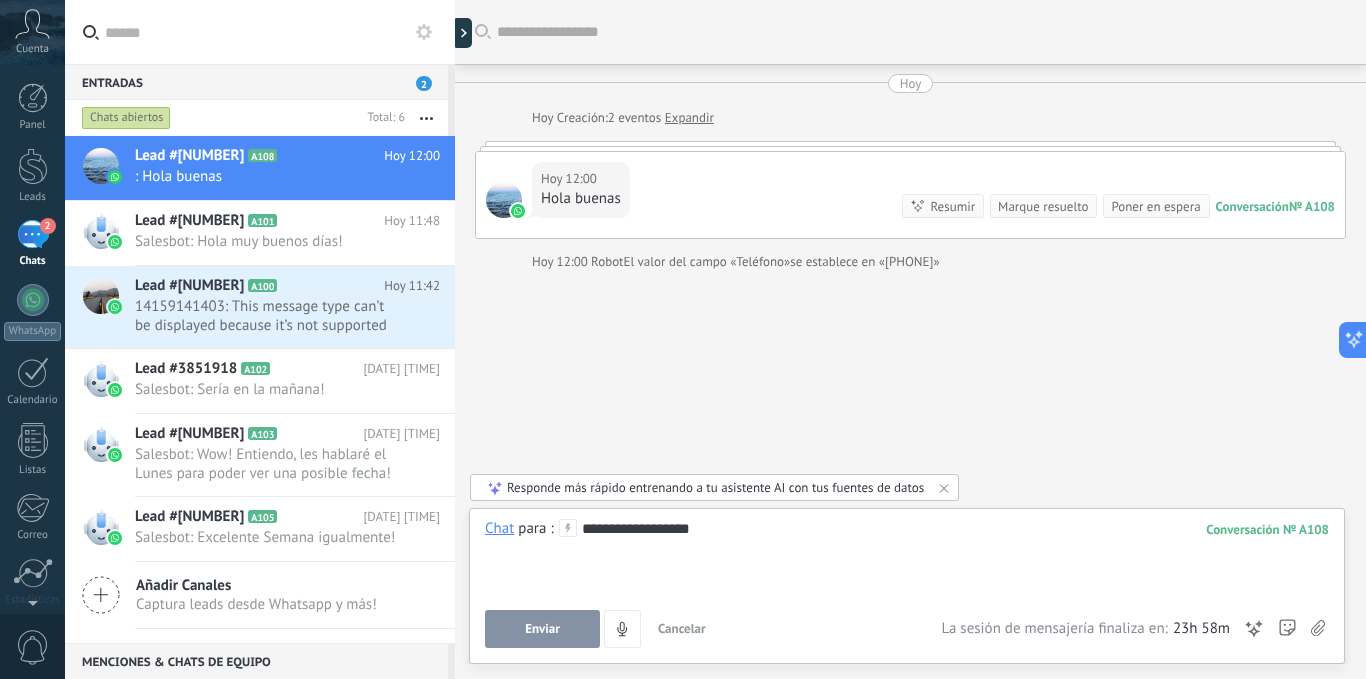 click on "Enviar" at bounding box center (542, 629) 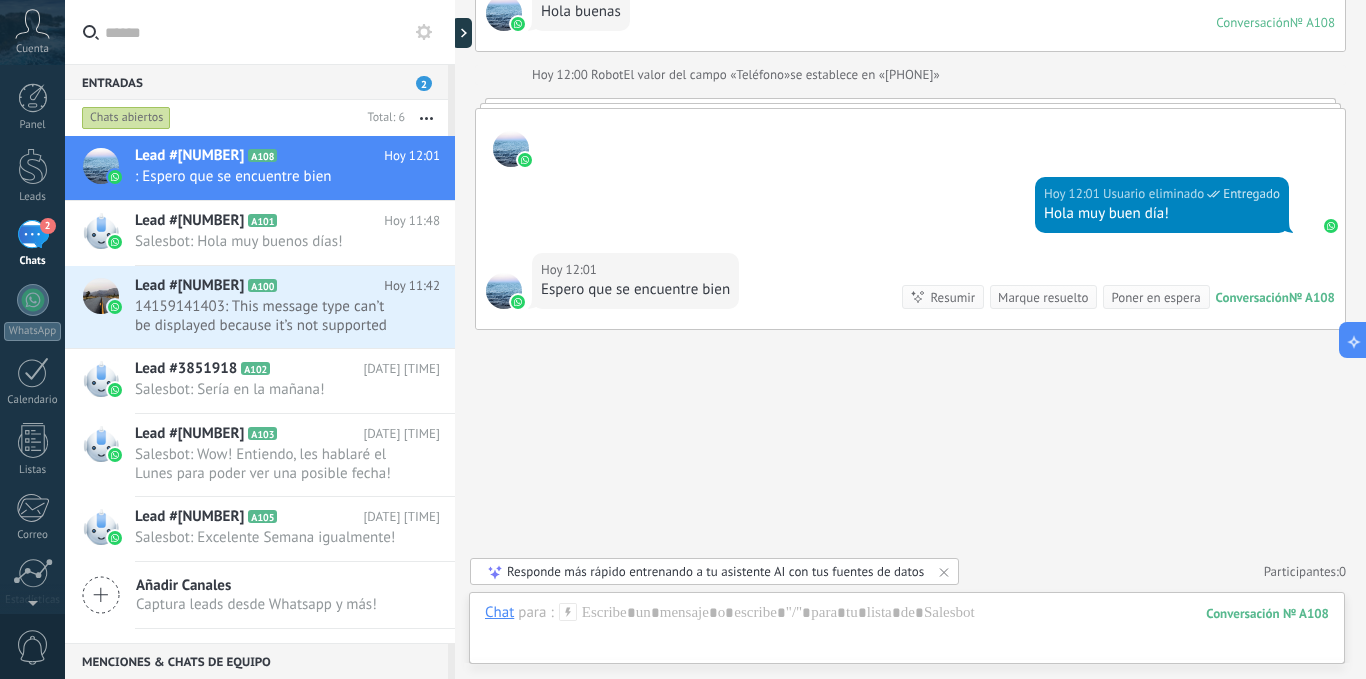 scroll, scrollTop: 248, scrollLeft: 0, axis: vertical 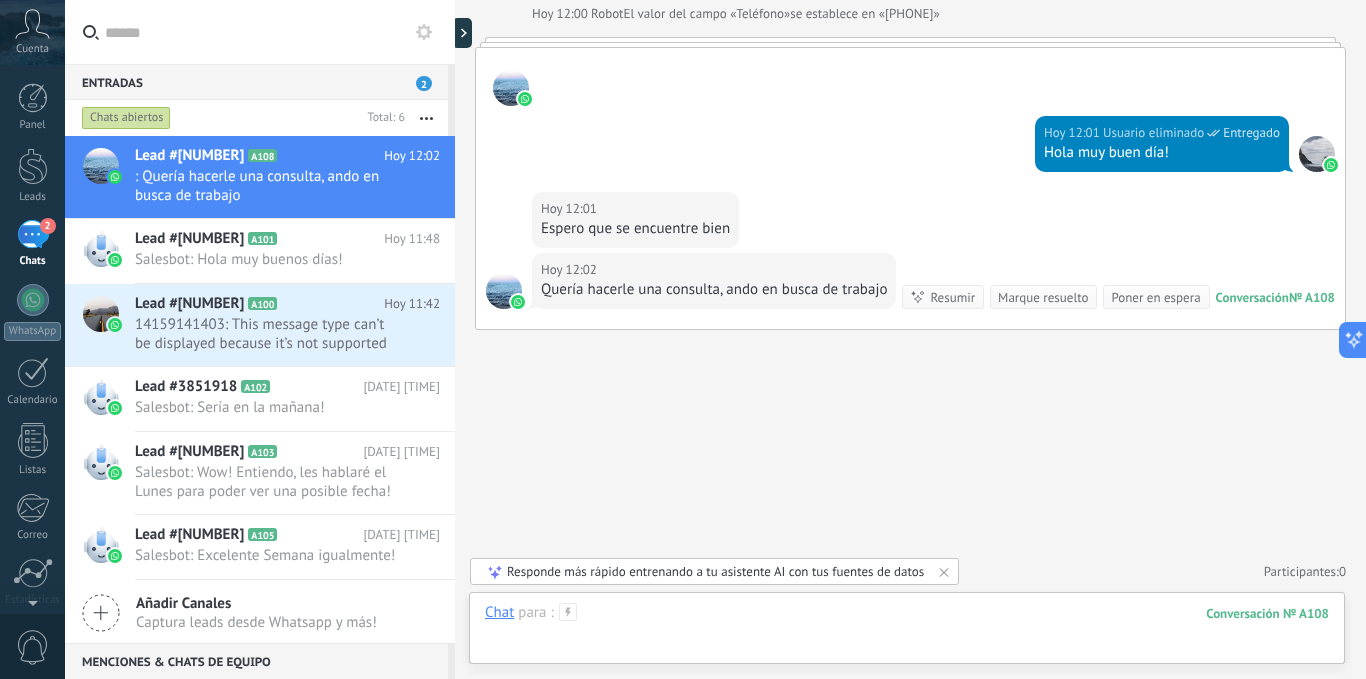 click at bounding box center (907, 633) 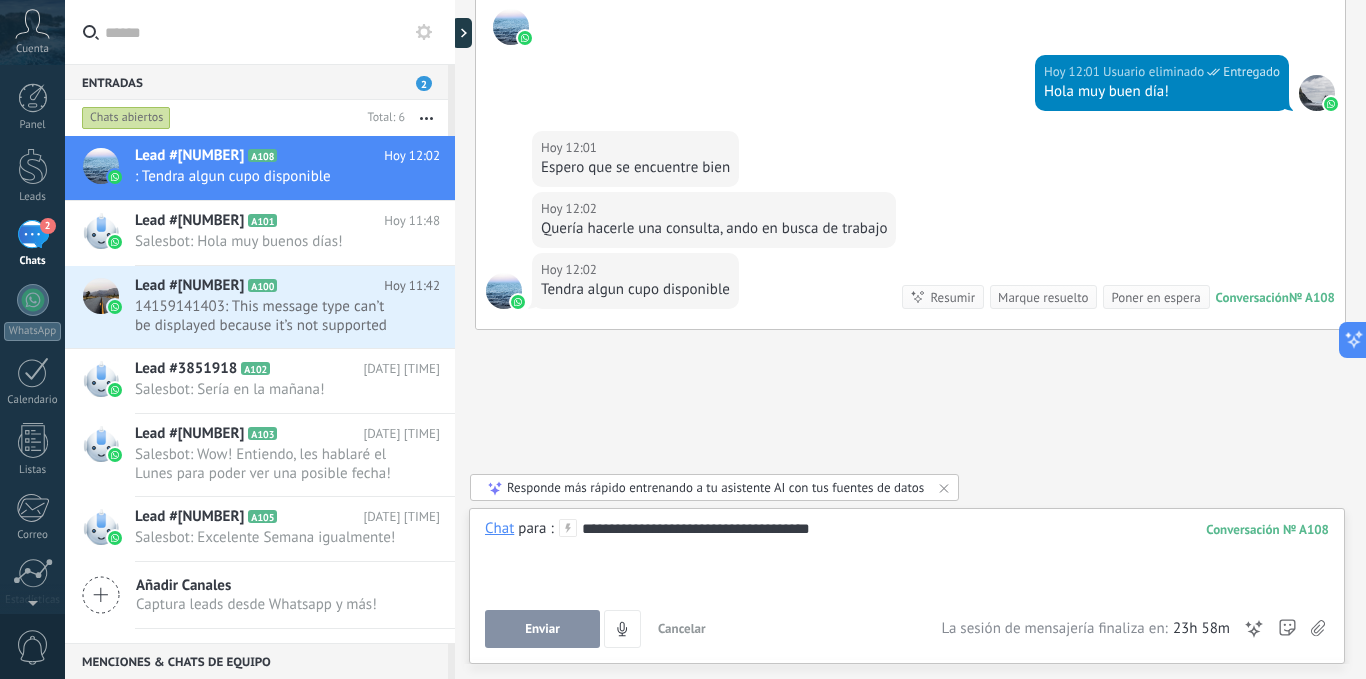 scroll, scrollTop: 370, scrollLeft: 0, axis: vertical 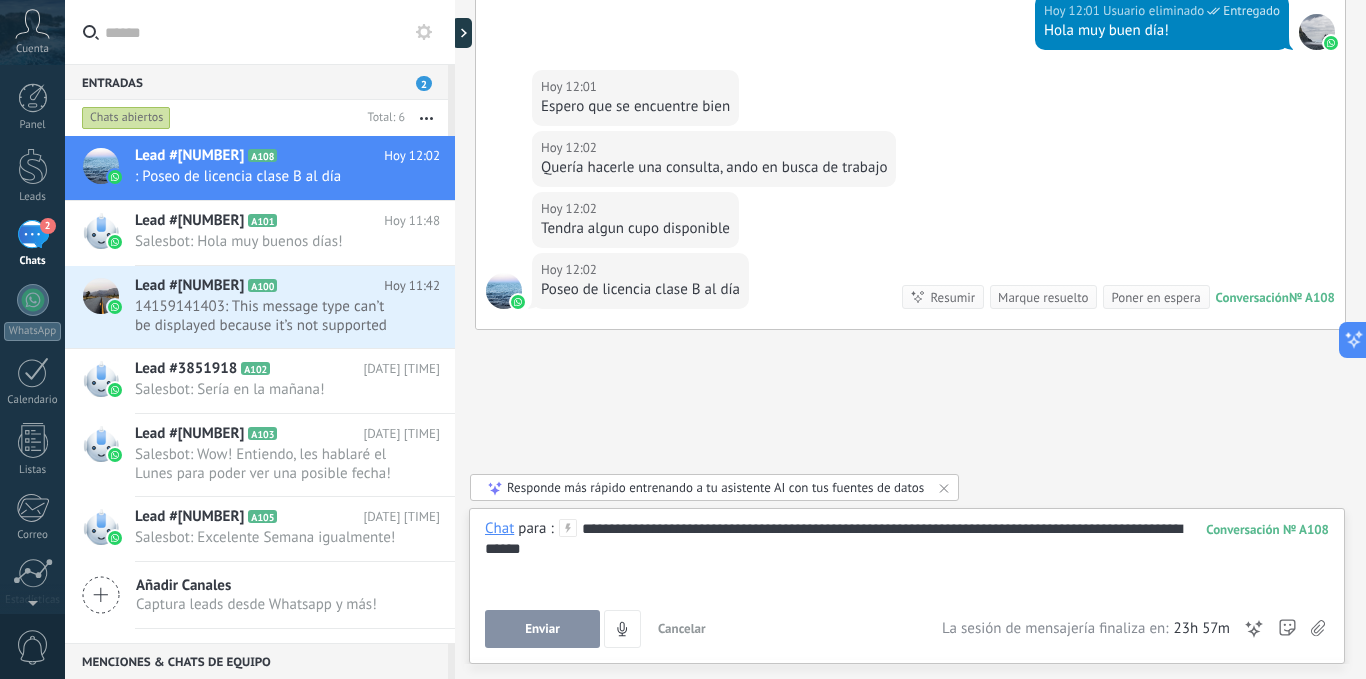 click on "Enviar" at bounding box center [542, 629] 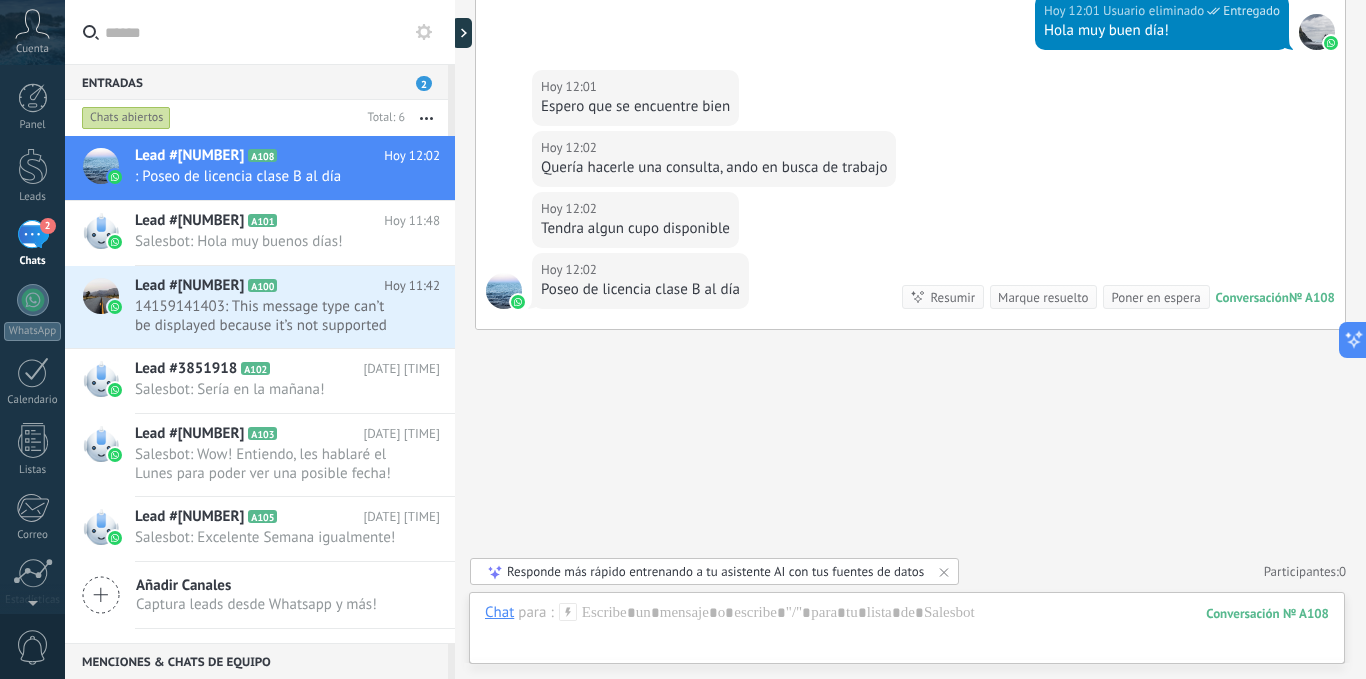 scroll, scrollTop: 503, scrollLeft: 0, axis: vertical 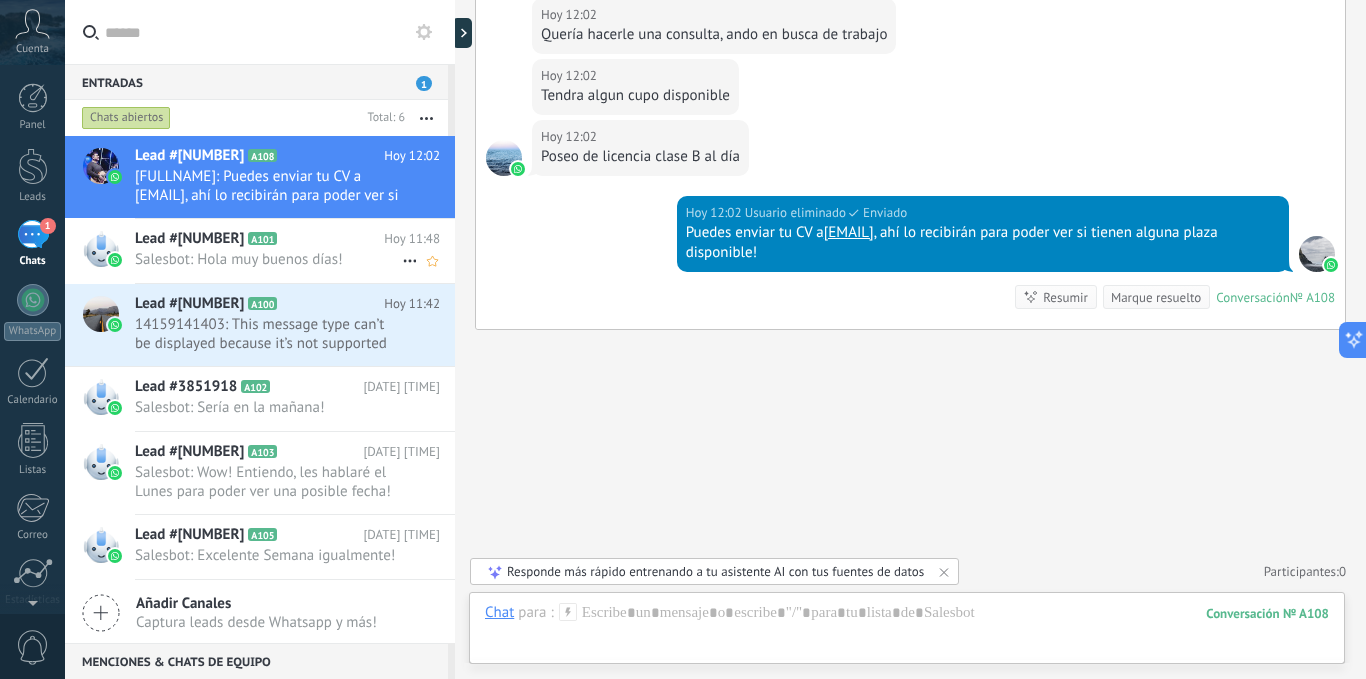 click on "Lead #[NUMBER]
A101
Hoy 11:48
Salesbot: Hola muy buenos días!" at bounding box center (295, 250) 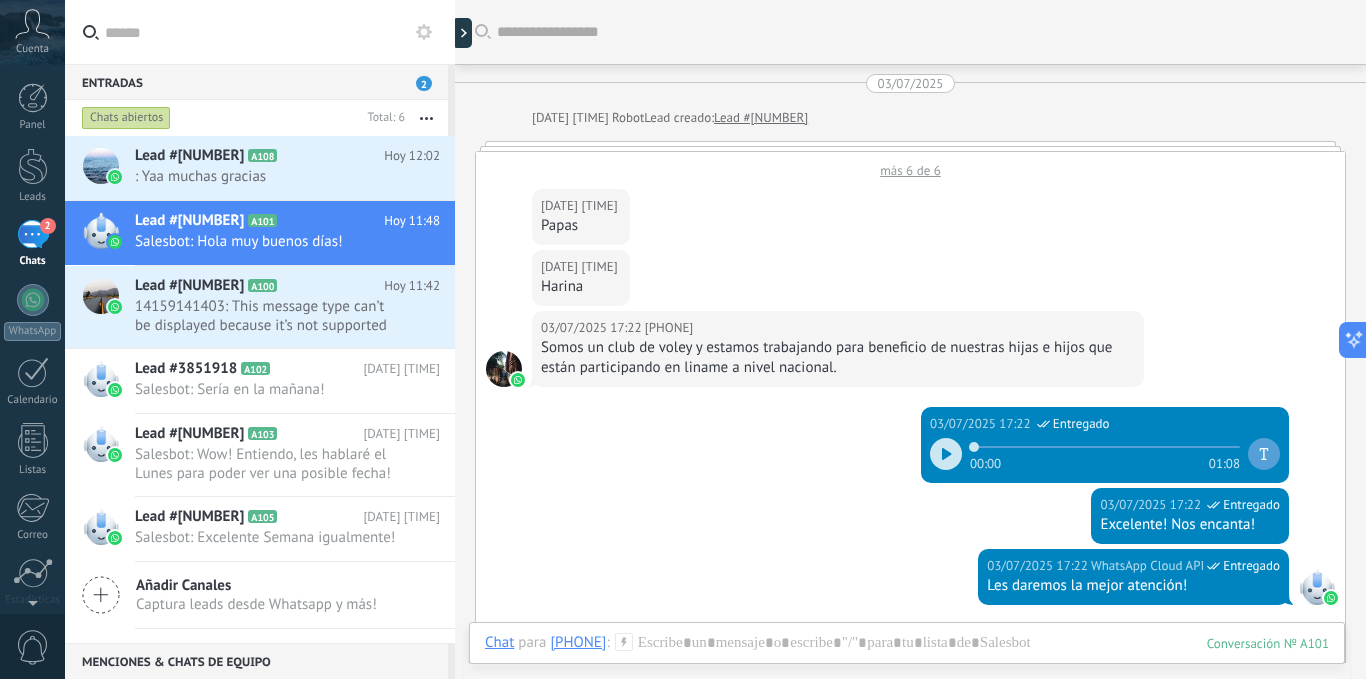 scroll, scrollTop: 1289, scrollLeft: 0, axis: vertical 